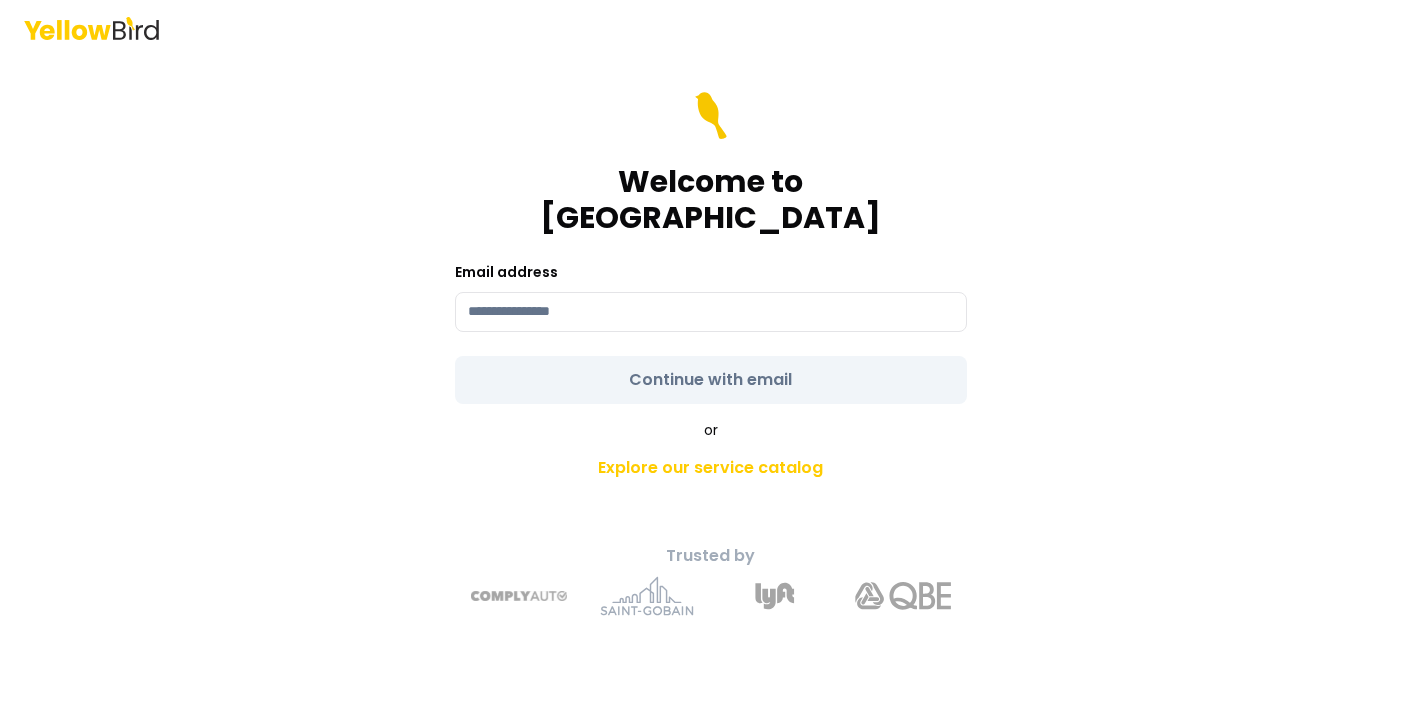 scroll, scrollTop: 0, scrollLeft: 0, axis: both 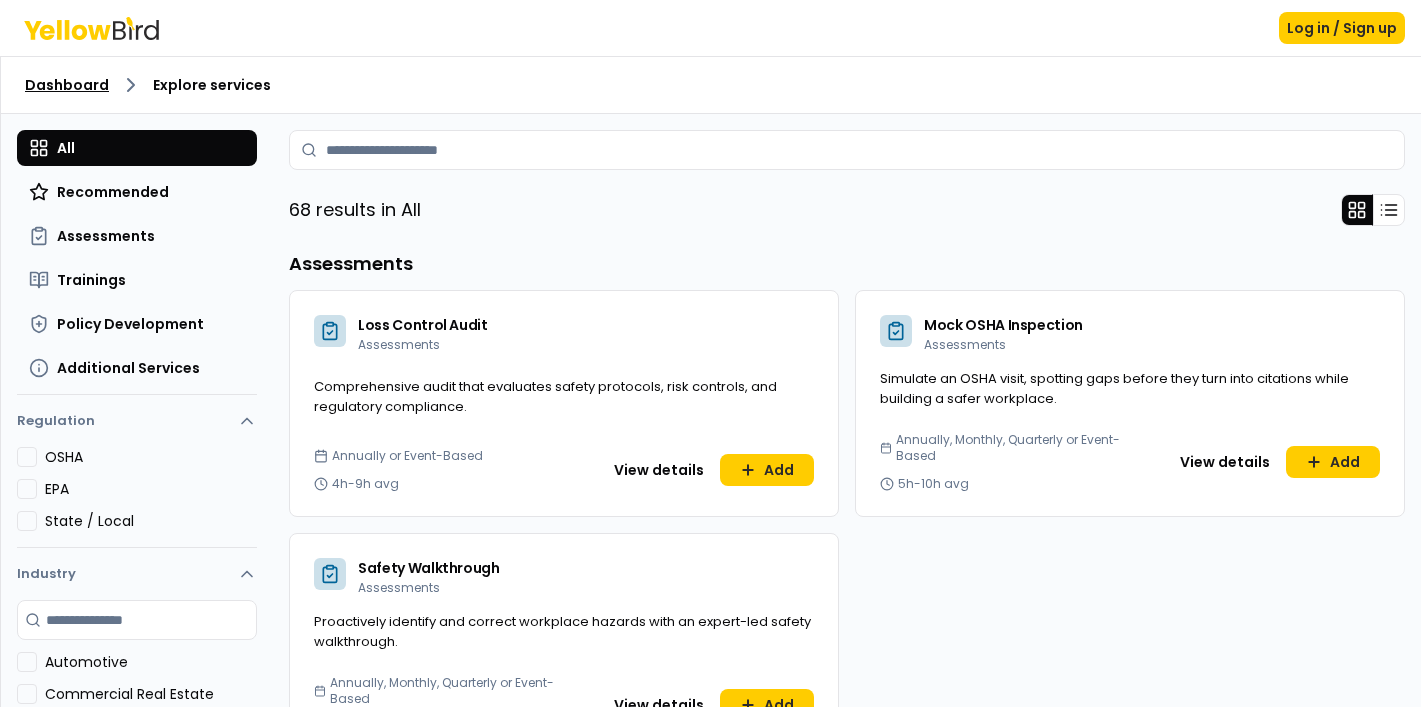 click on "Dashboard" at bounding box center (67, 85) 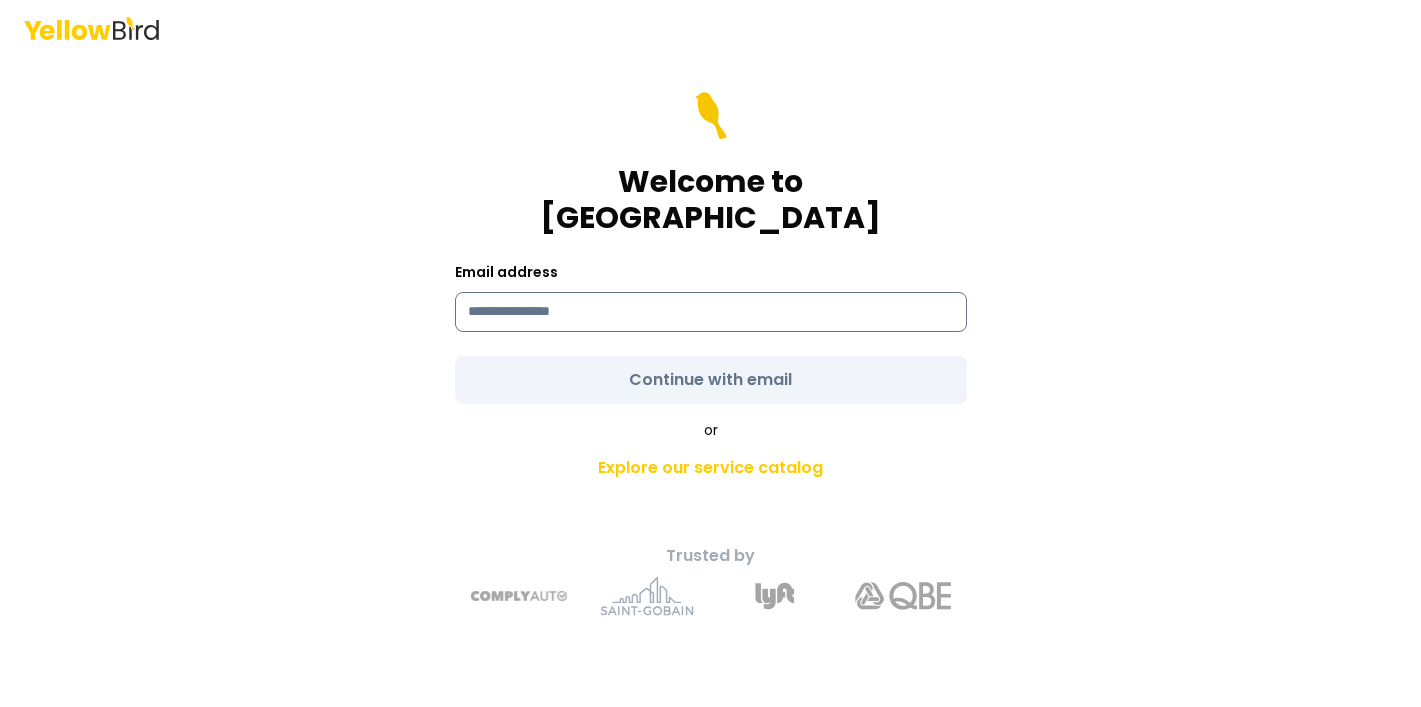 click at bounding box center (711, 312) 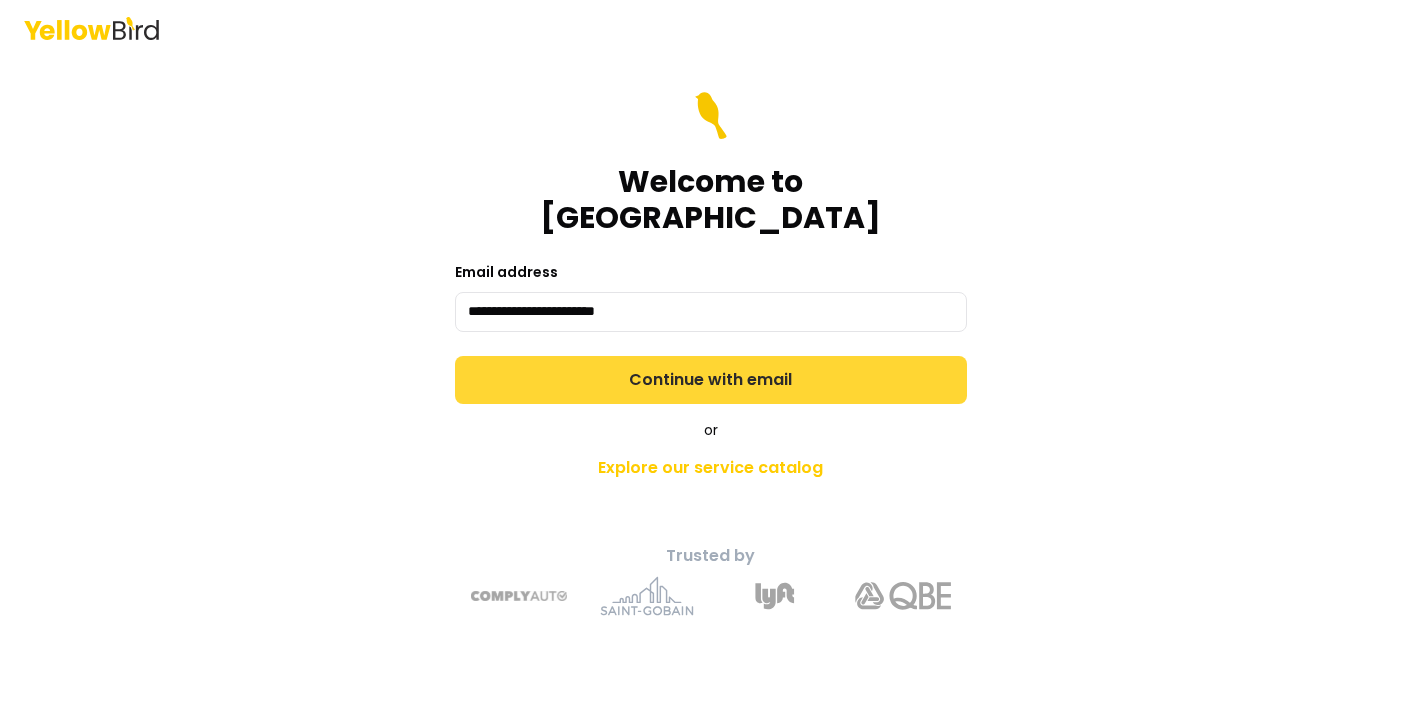 click on "Continue with email" at bounding box center [711, 380] 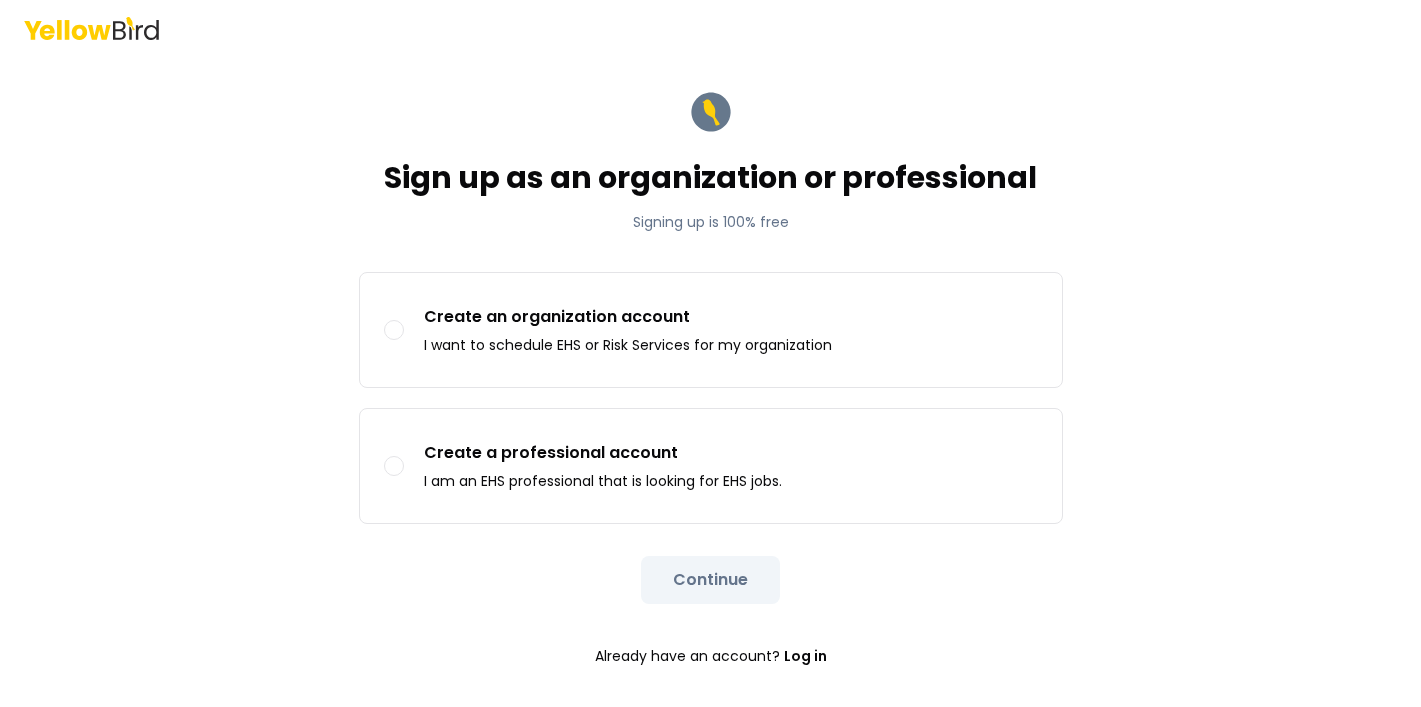 click on "Sign up as an organization or professional Signing up is 100% free Sign up as Create an organization account I want to schedule EHS or Risk Services for my organization Create a professional account I am an EHS professional that is looking for EHS jobs. Continue Already have an account? Log in" at bounding box center [710, 353] 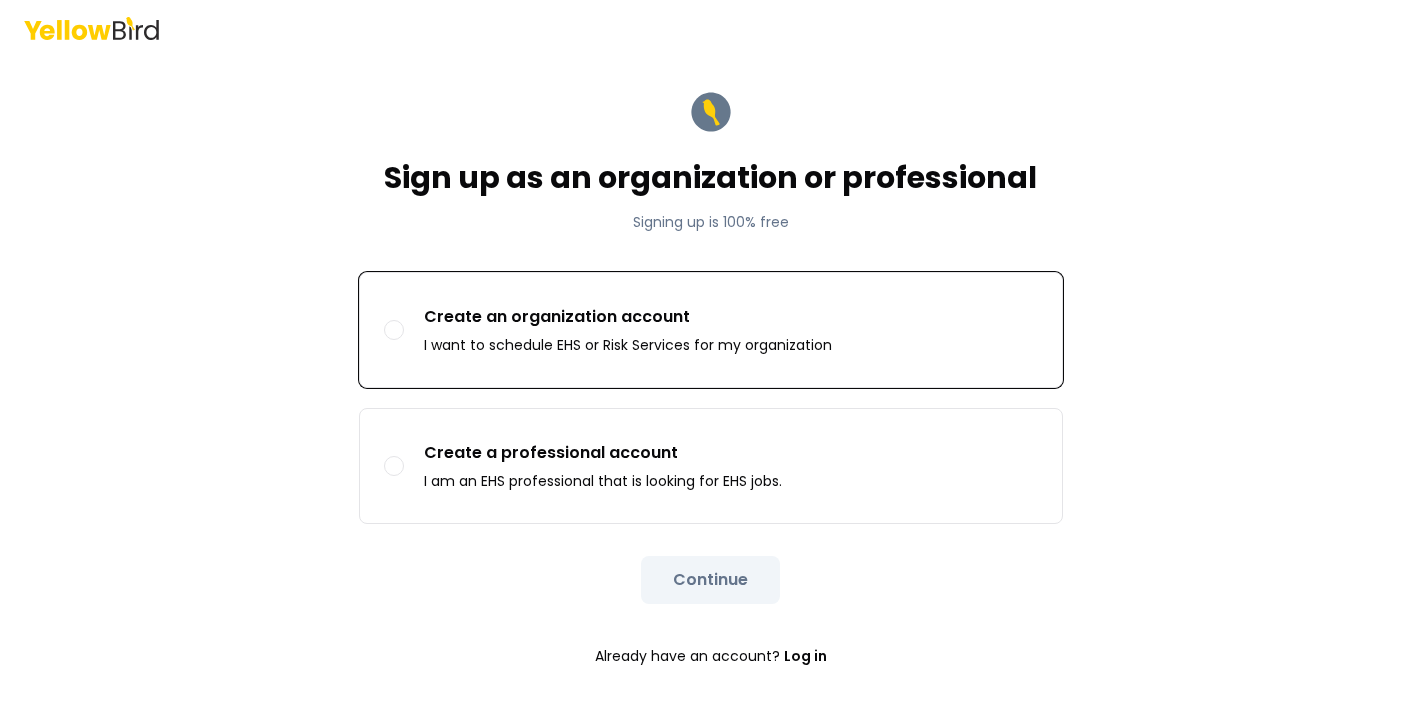 click on "Create an organization account I want to schedule EHS or Risk Services for my organization" at bounding box center (394, 330) 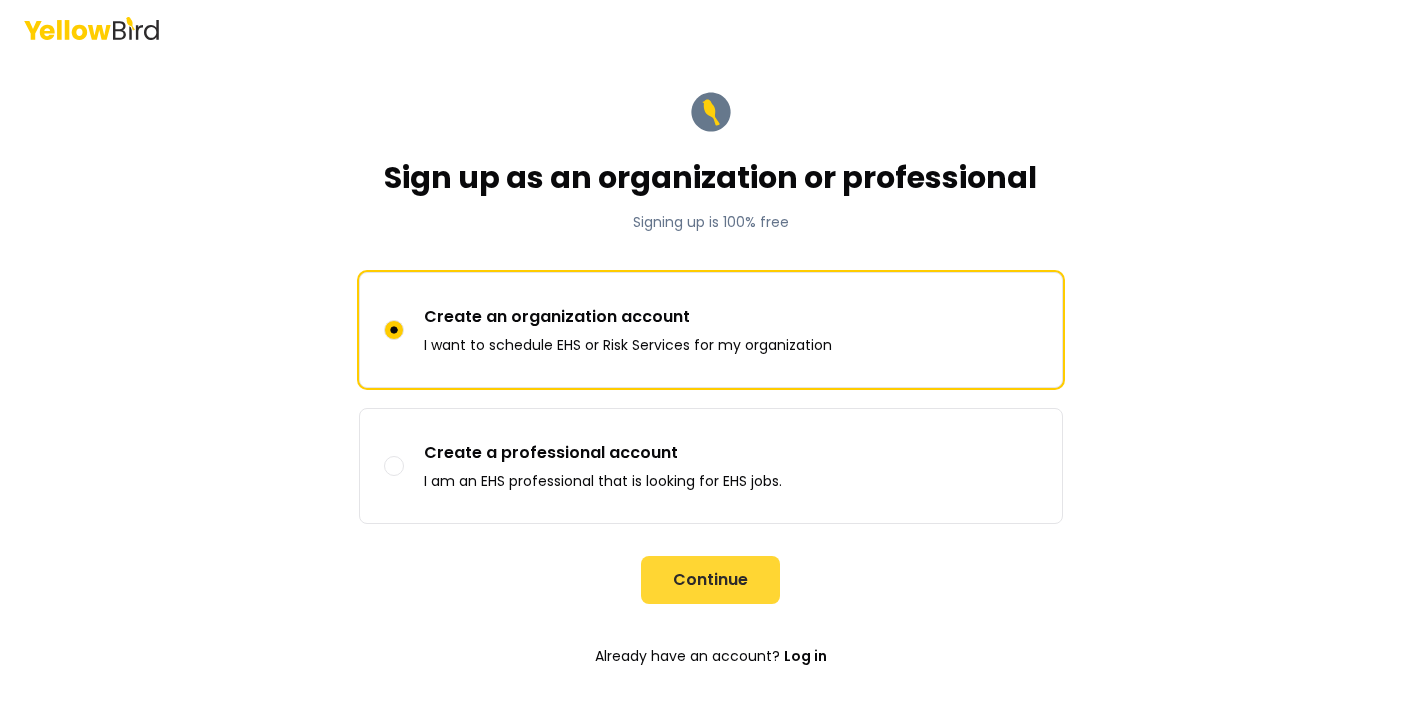 click on "Continue" at bounding box center (710, 580) 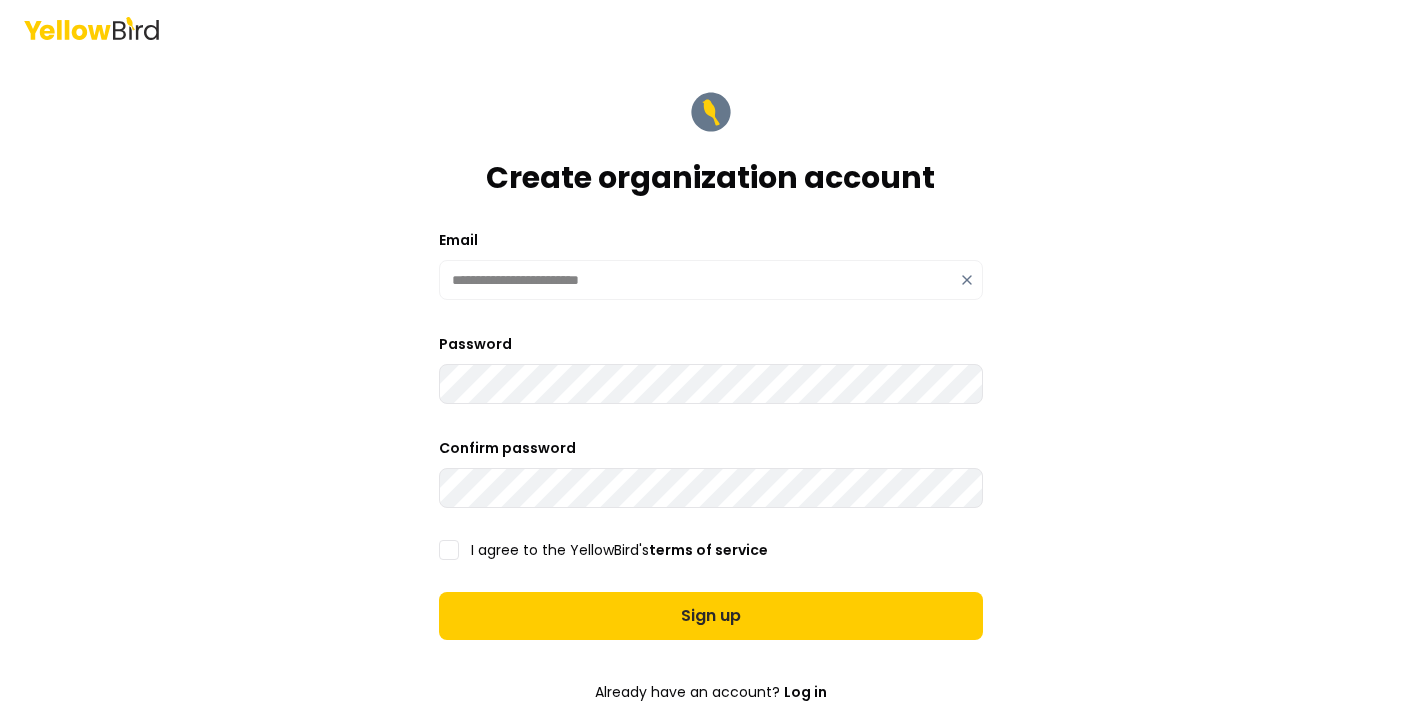 click on "I agree to the YellowBird's  terms of service" at bounding box center (449, 550) 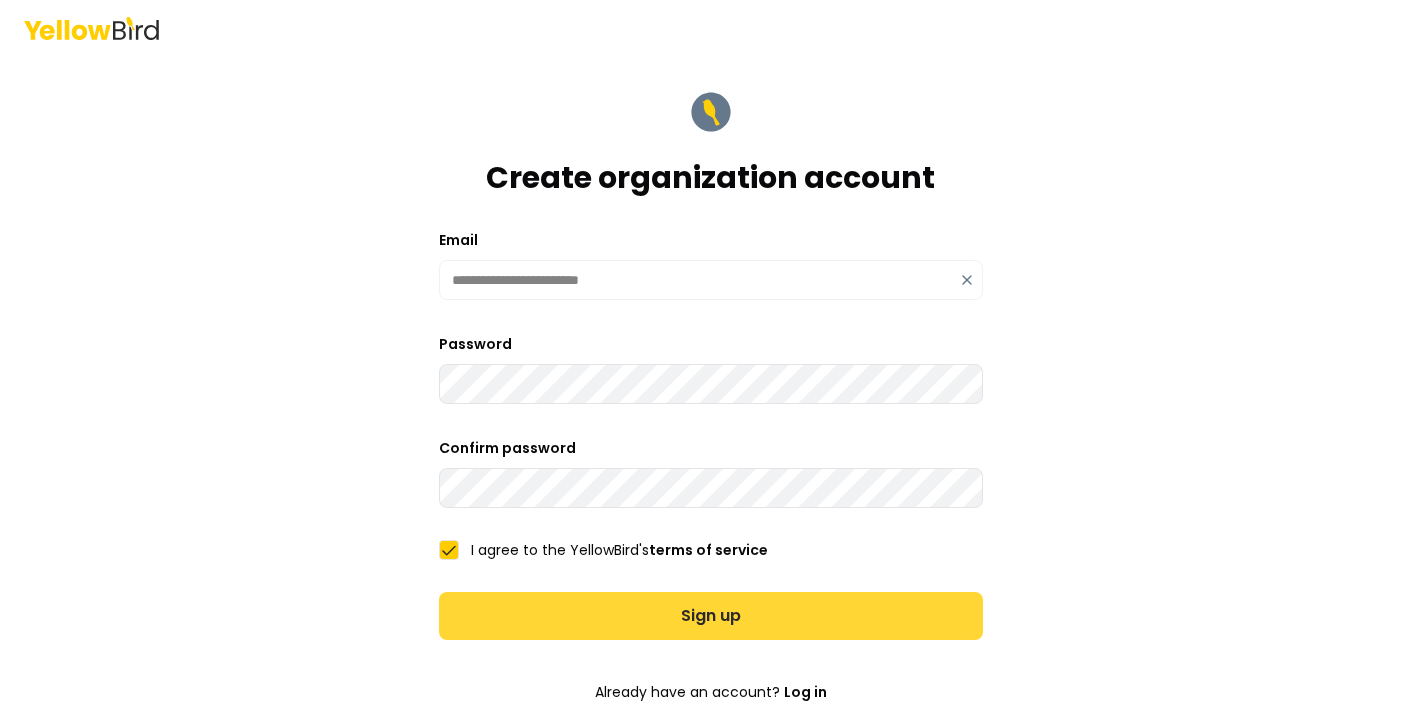 click on "Sign up" at bounding box center [711, 616] 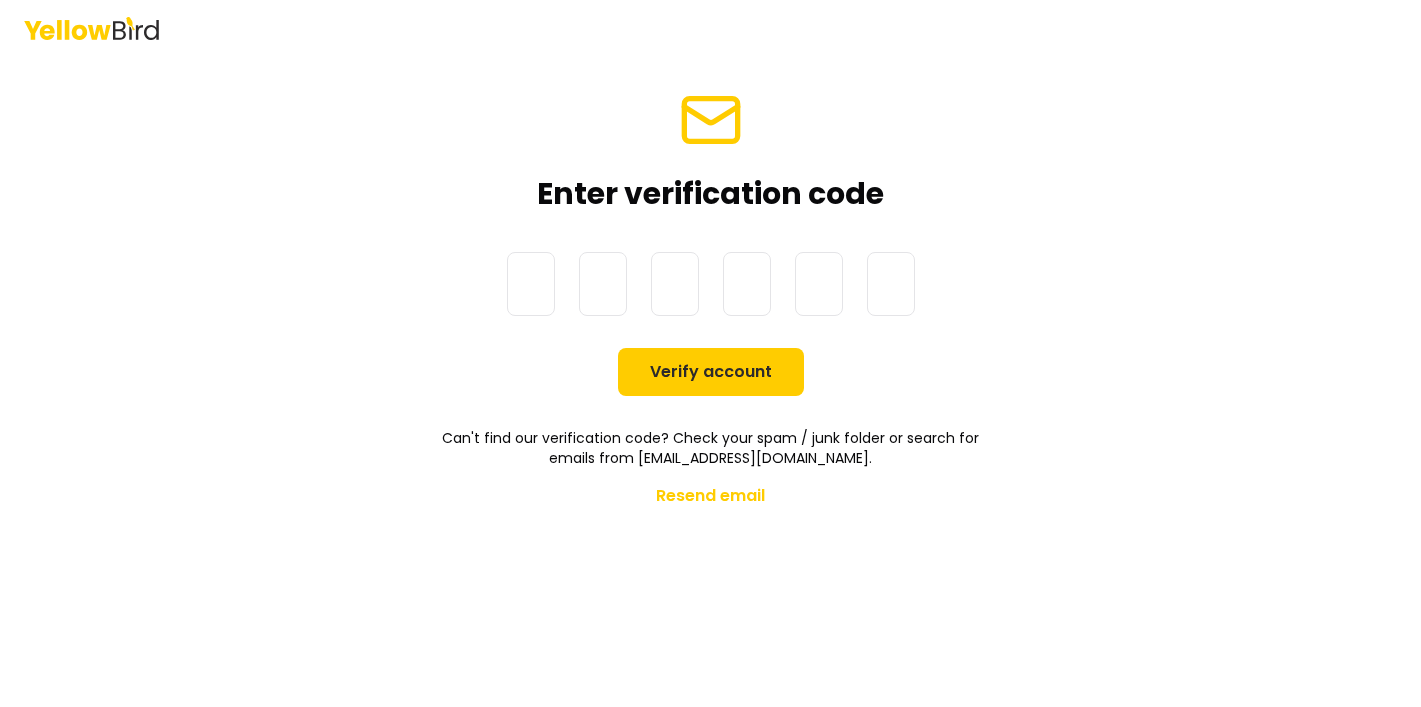 click on "Enter verification code One-Time Password Verify account Can't find our verification code? Check your spam / junk folder or search for emails from [EMAIL_ADDRESS][DOMAIN_NAME]. Resend email" at bounding box center [710, 353] 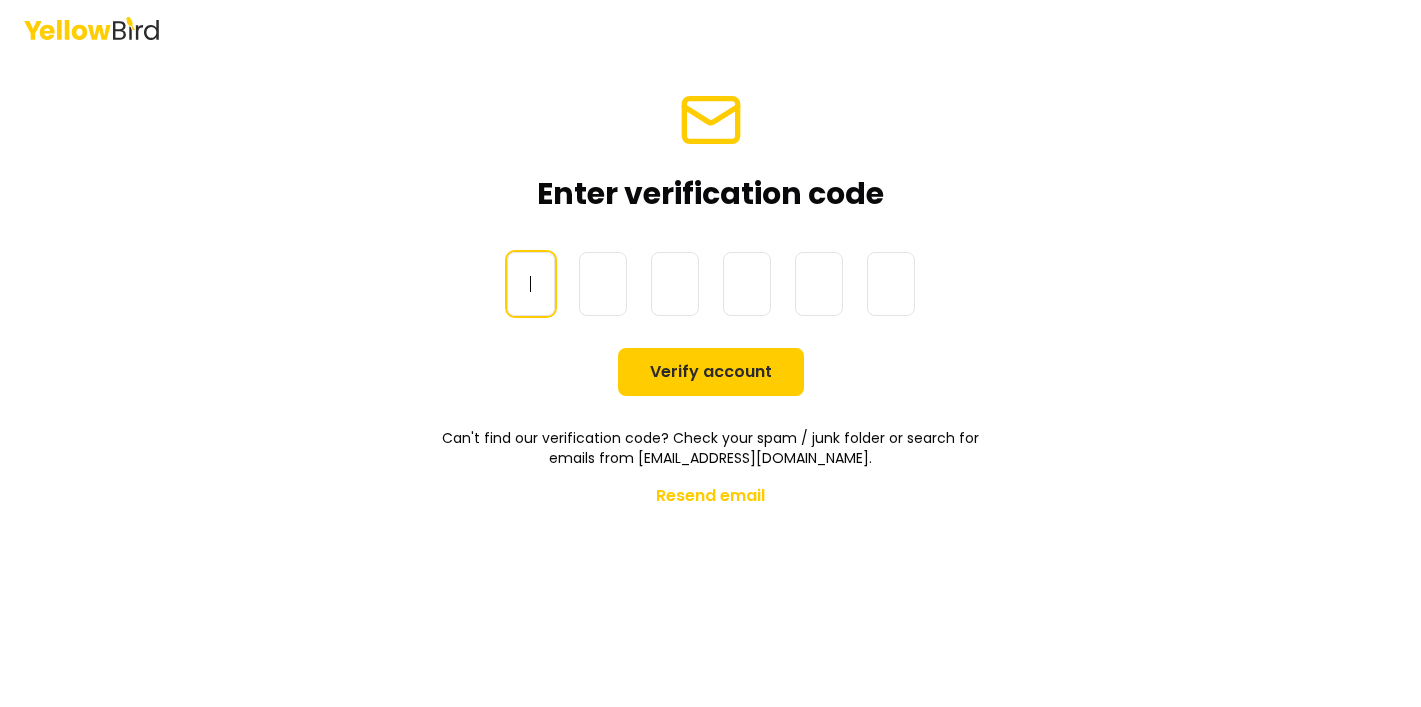 click at bounding box center (731, 284) 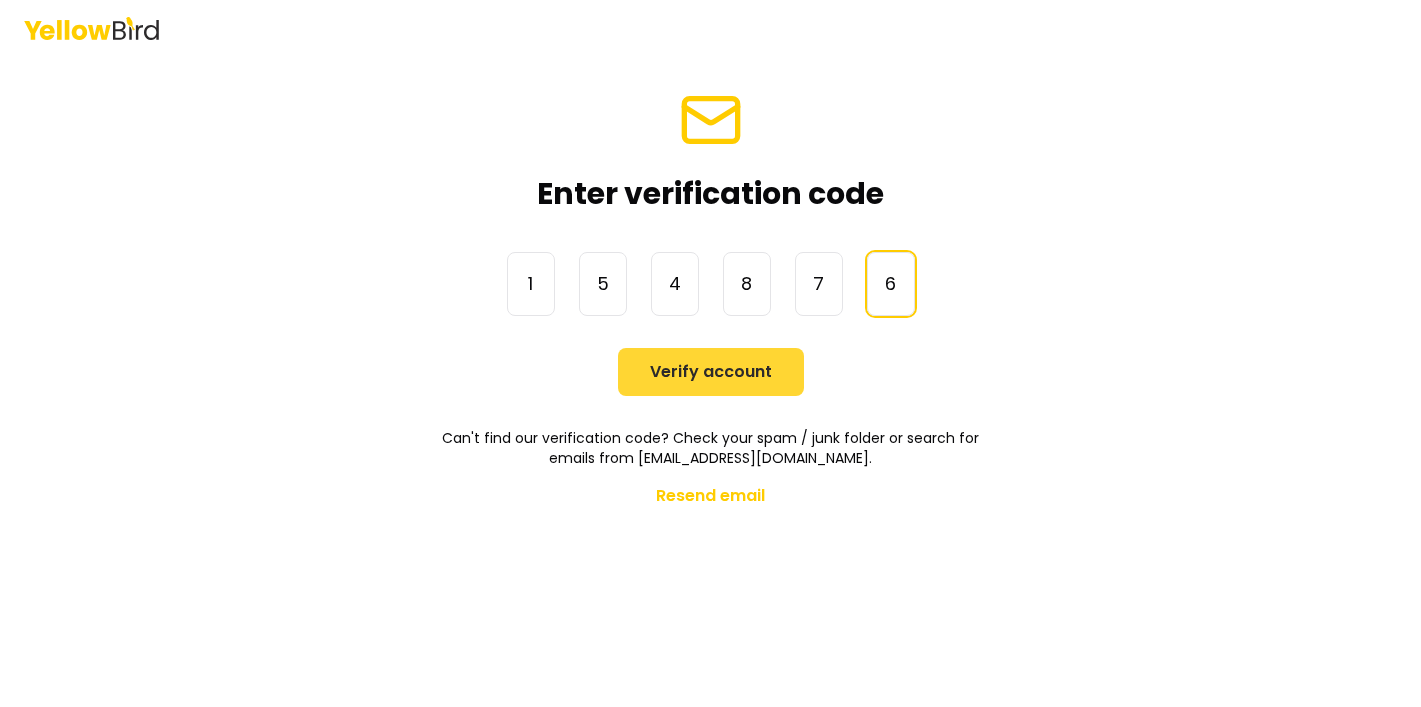 type on "******" 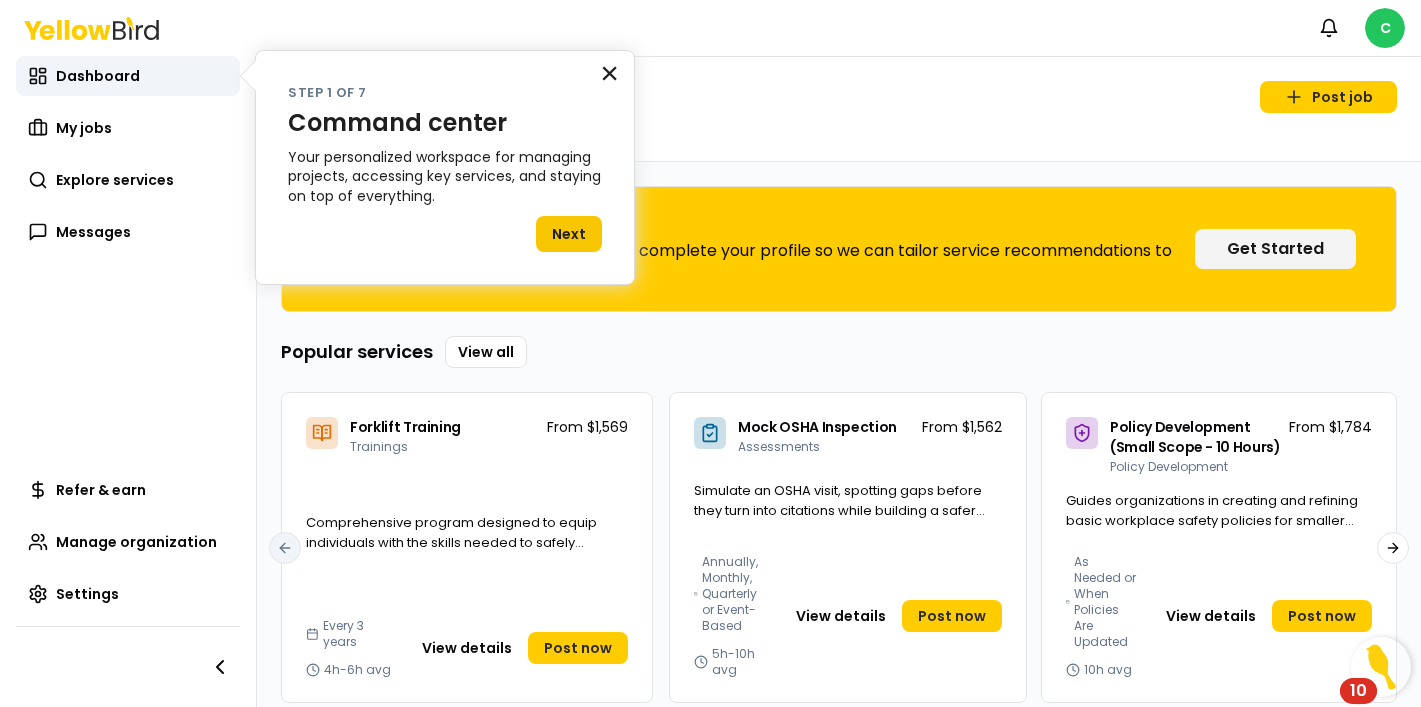 click on "×" at bounding box center (609, 73) 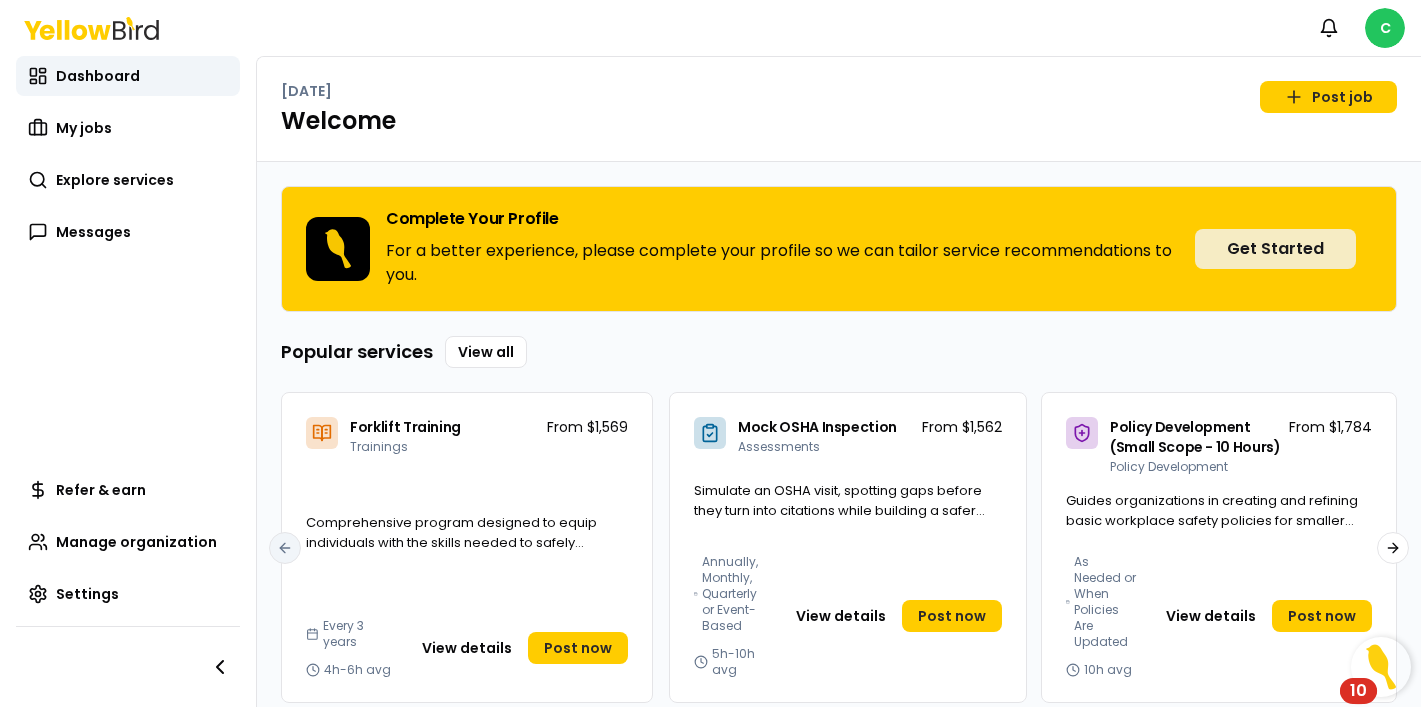 click on "Get Started" at bounding box center (1275, 249) 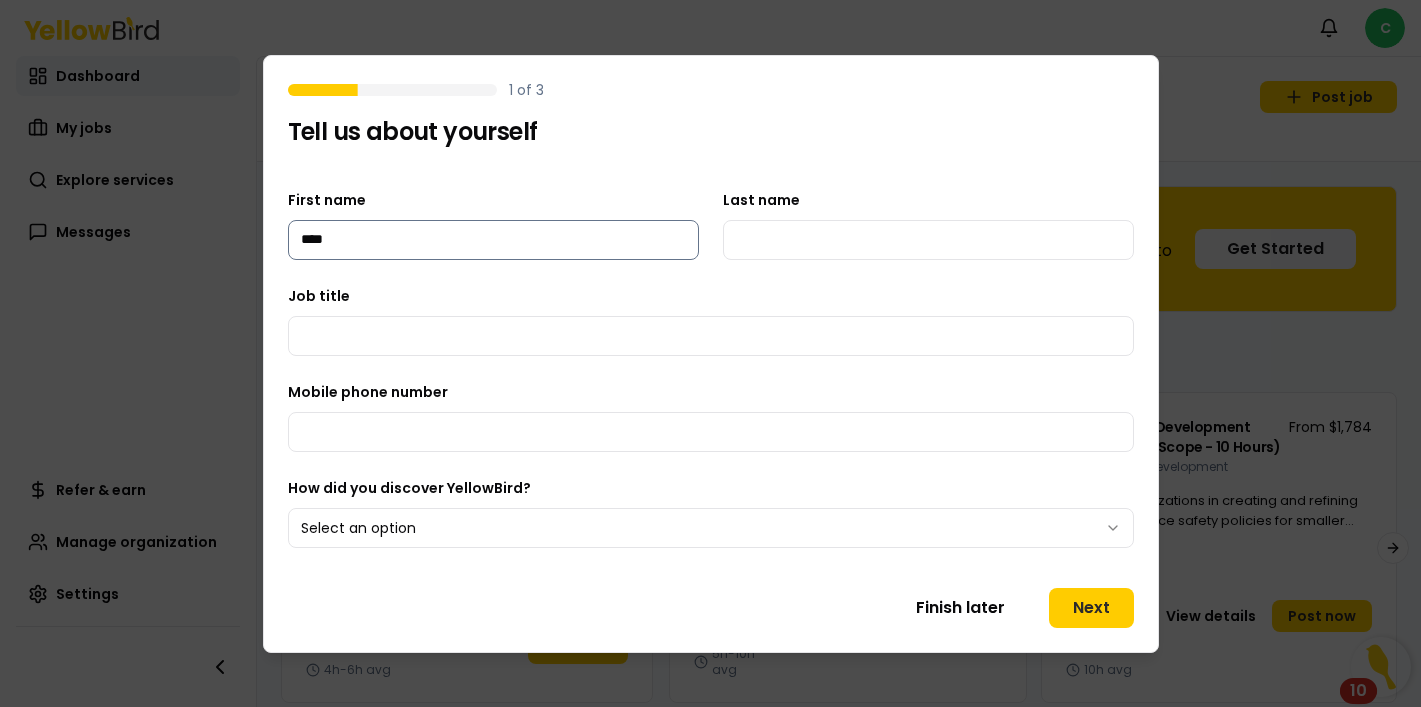 click on "****" at bounding box center [493, 240] 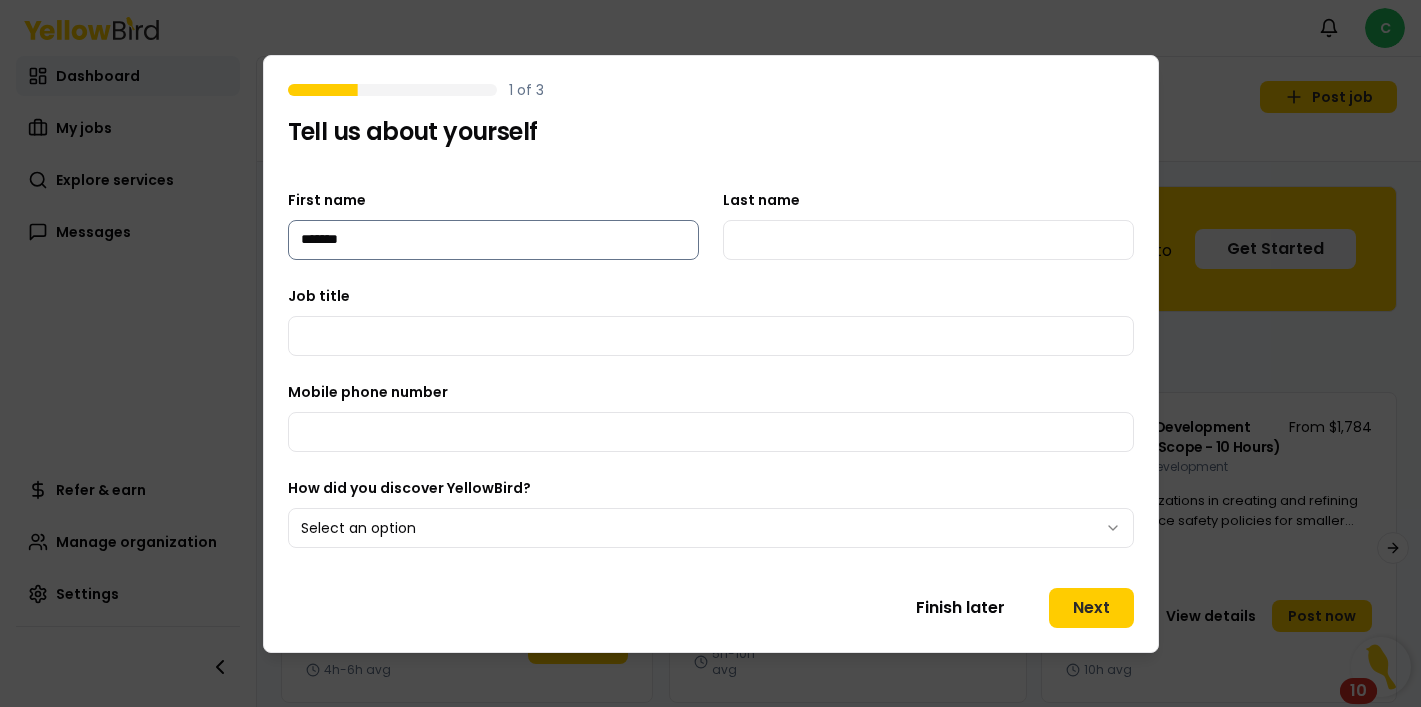 type on "*******" 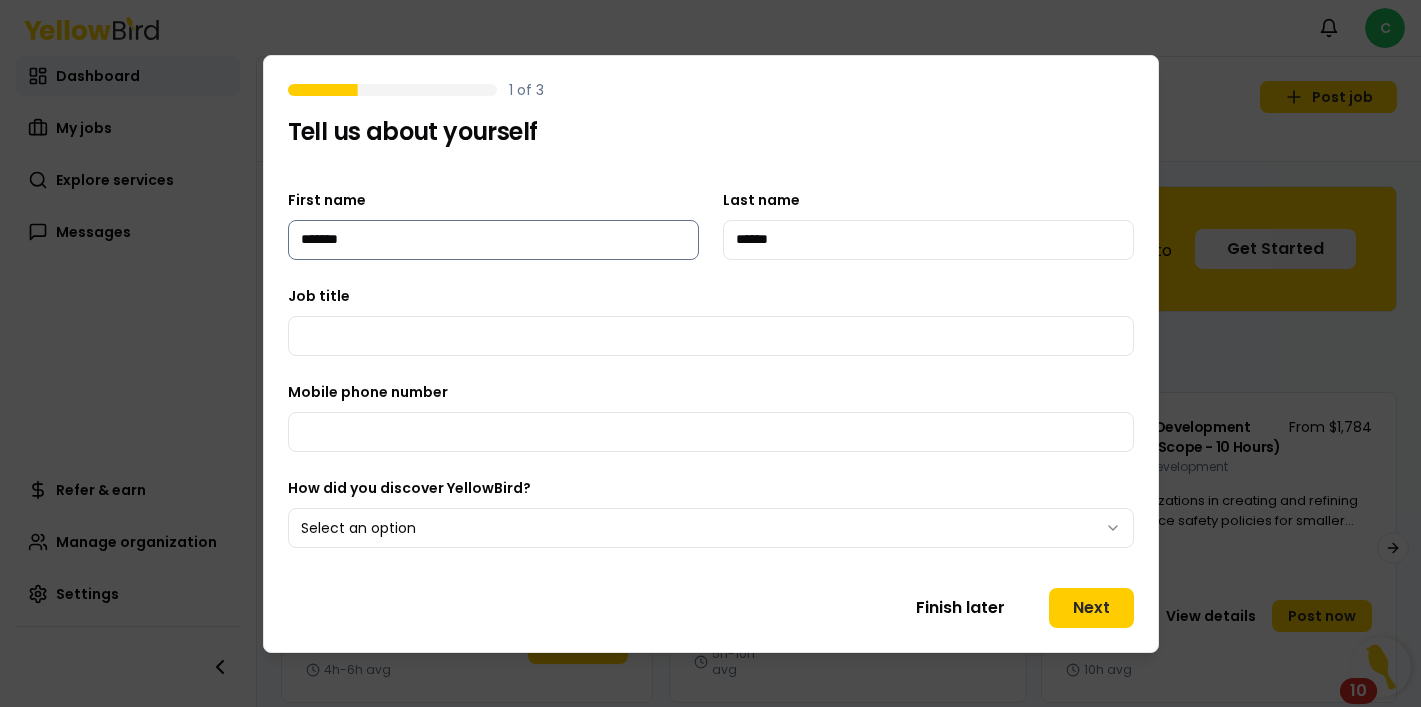 type on "******" 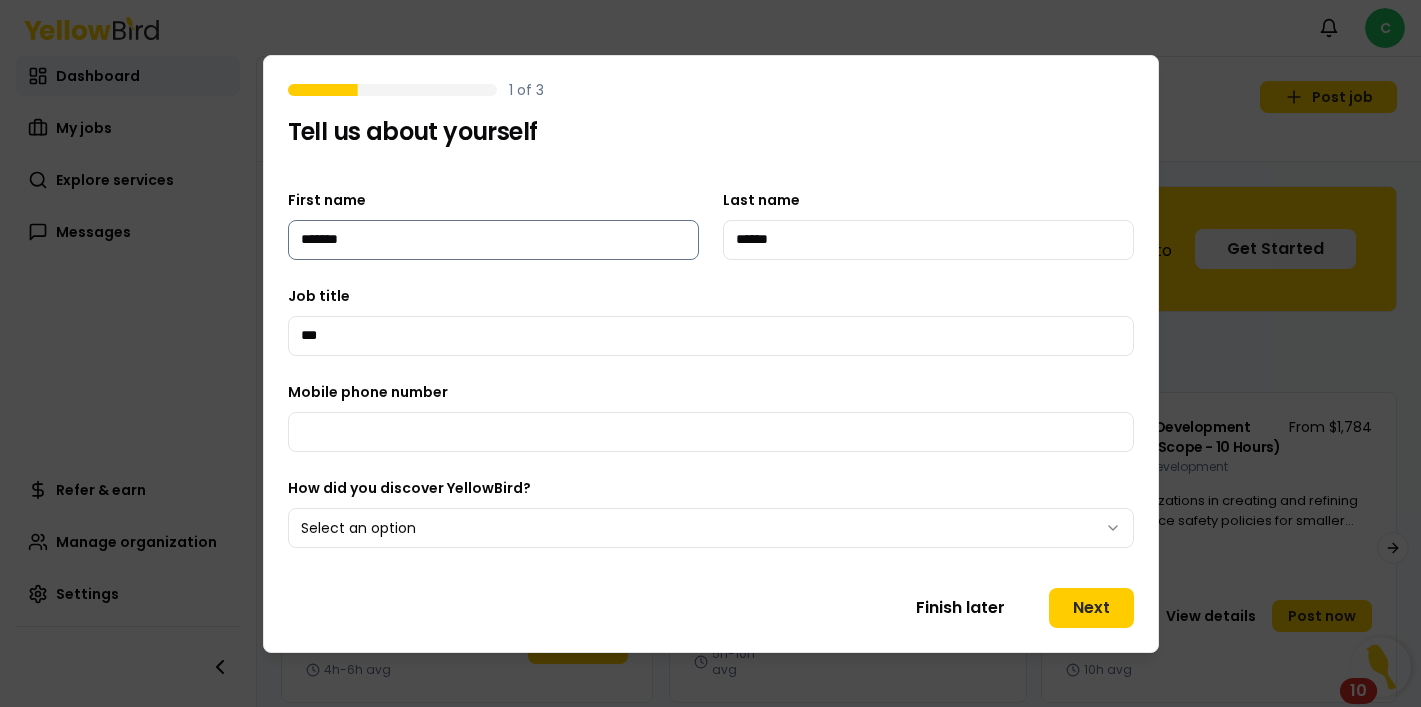 type on "***" 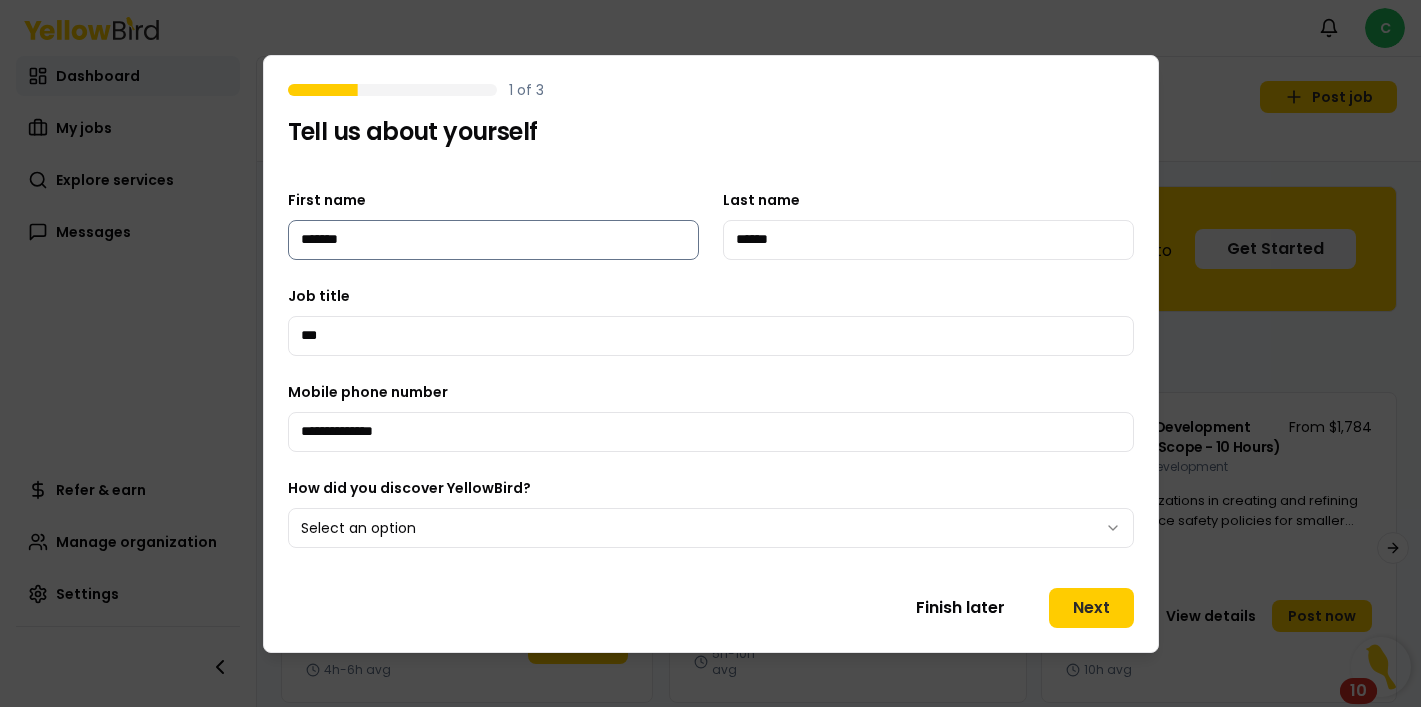 type on "**********" 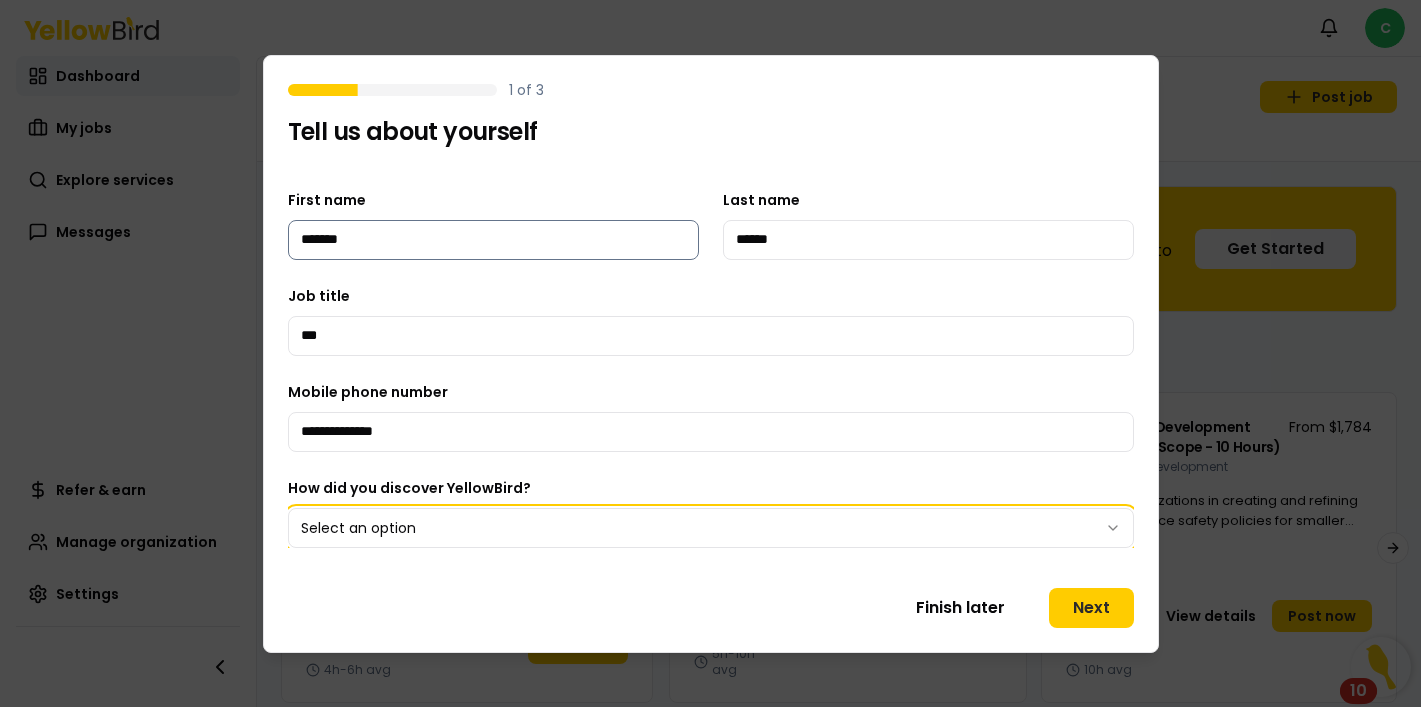 type 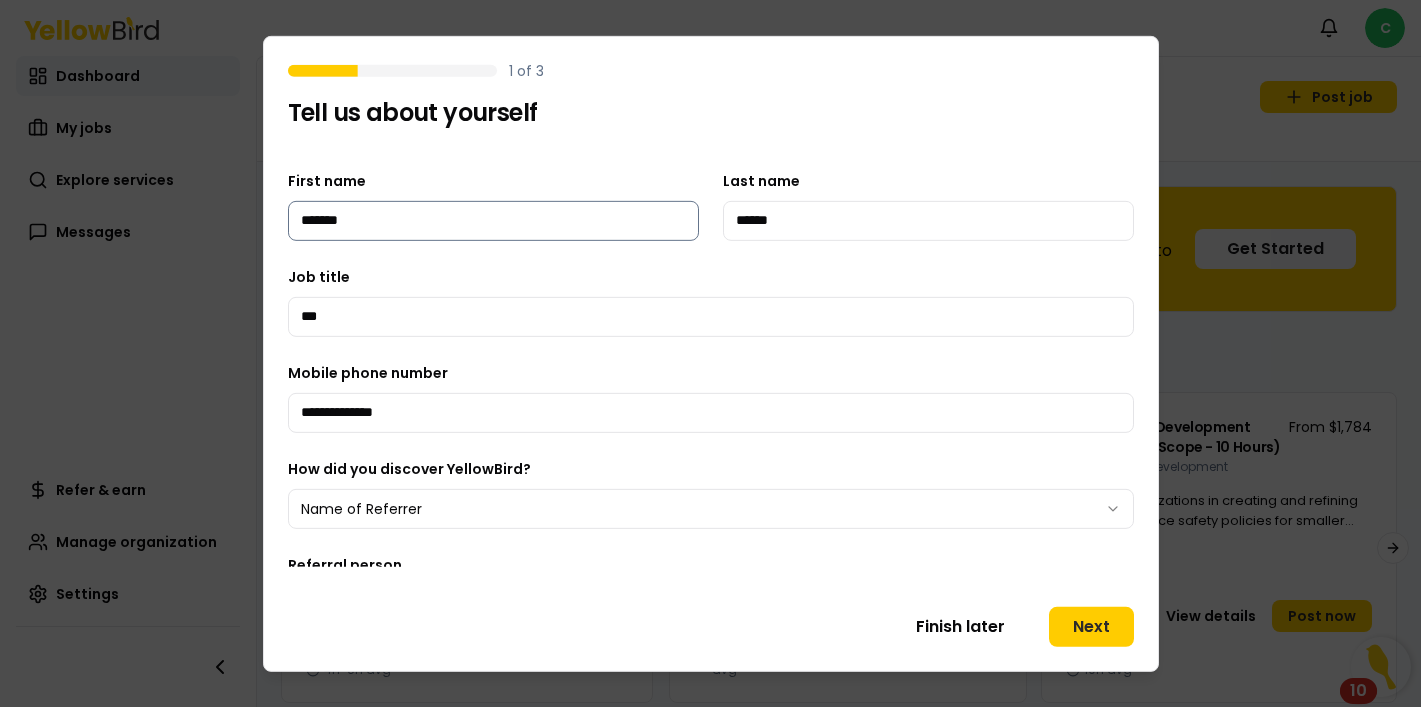 scroll, scrollTop: 57, scrollLeft: 0, axis: vertical 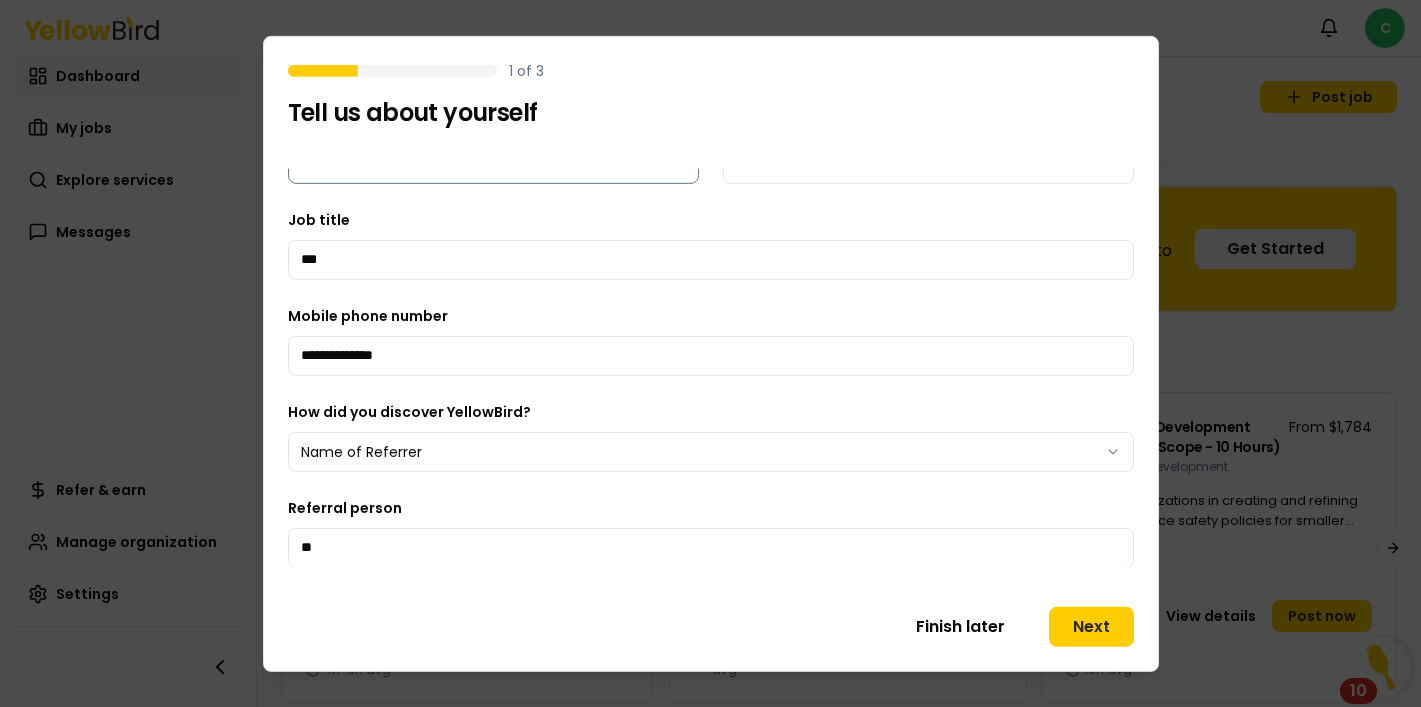 type on "*" 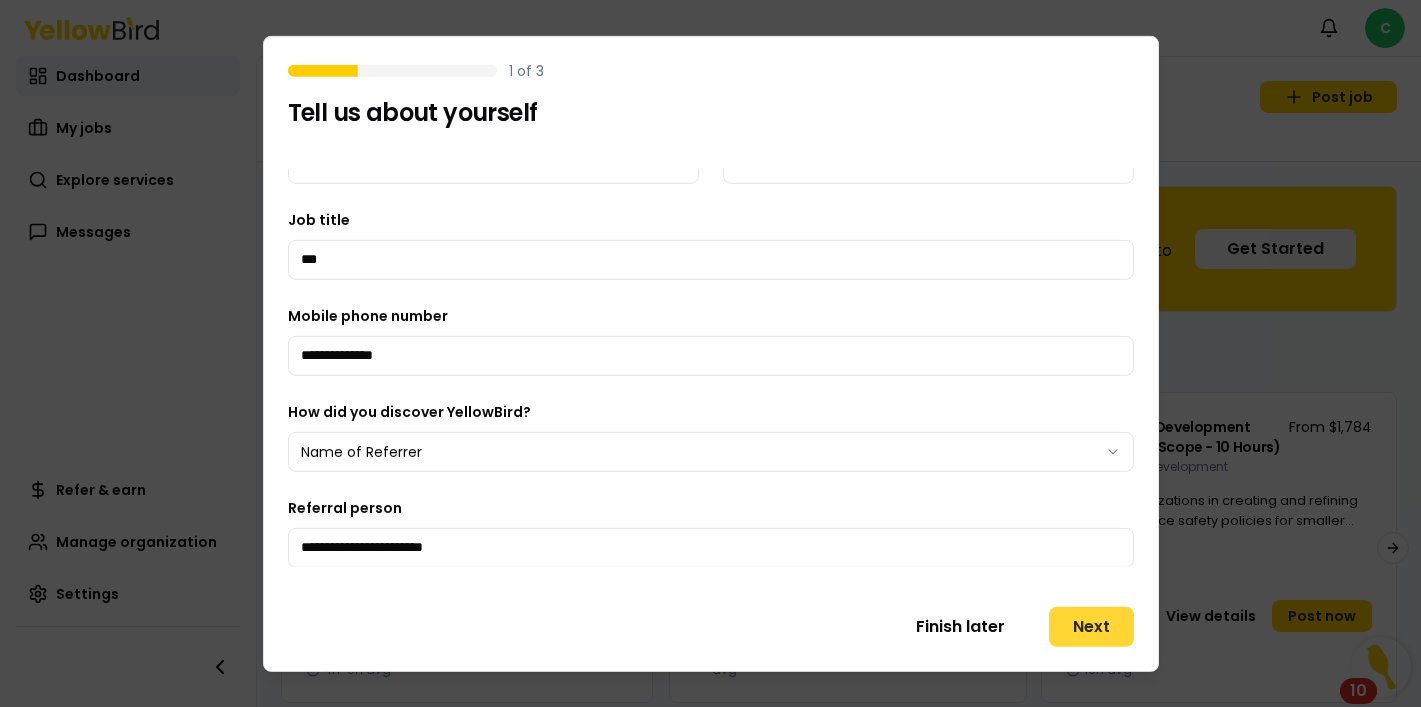 type on "**********" 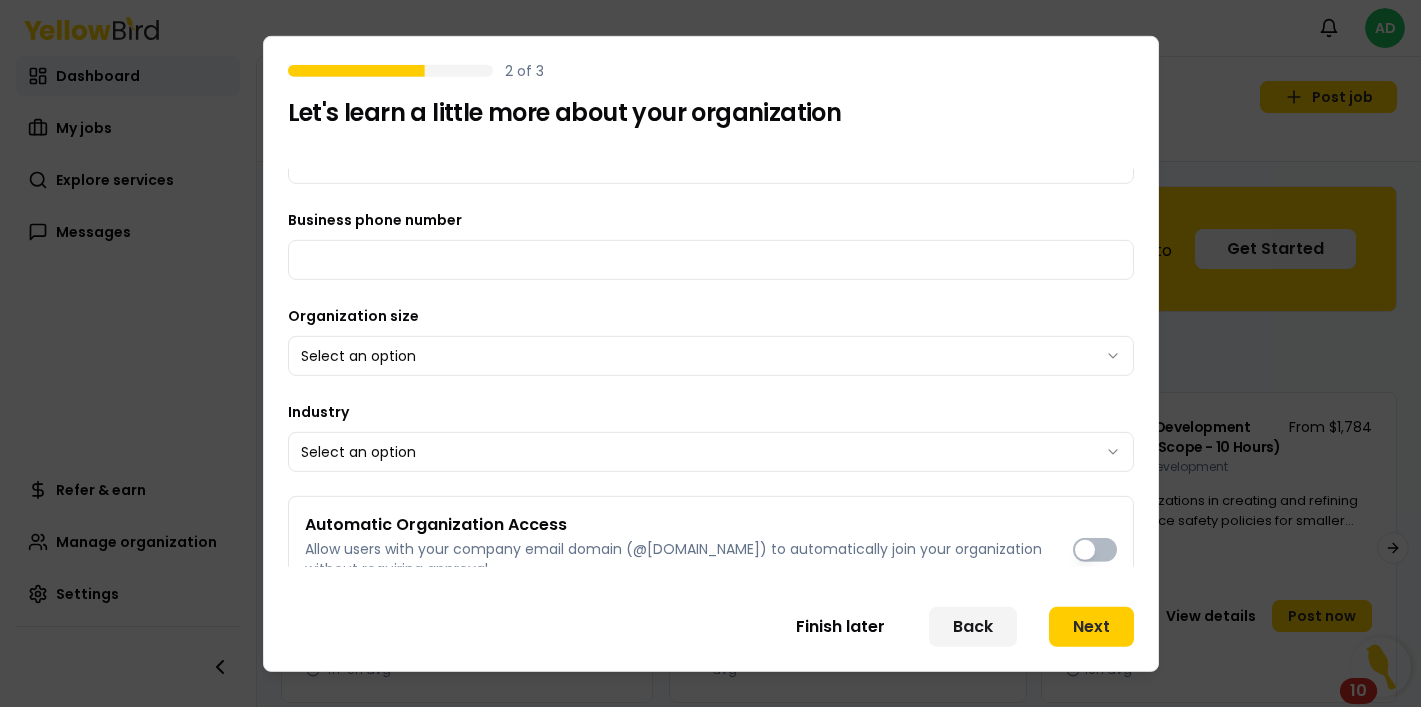 scroll, scrollTop: 0, scrollLeft: 0, axis: both 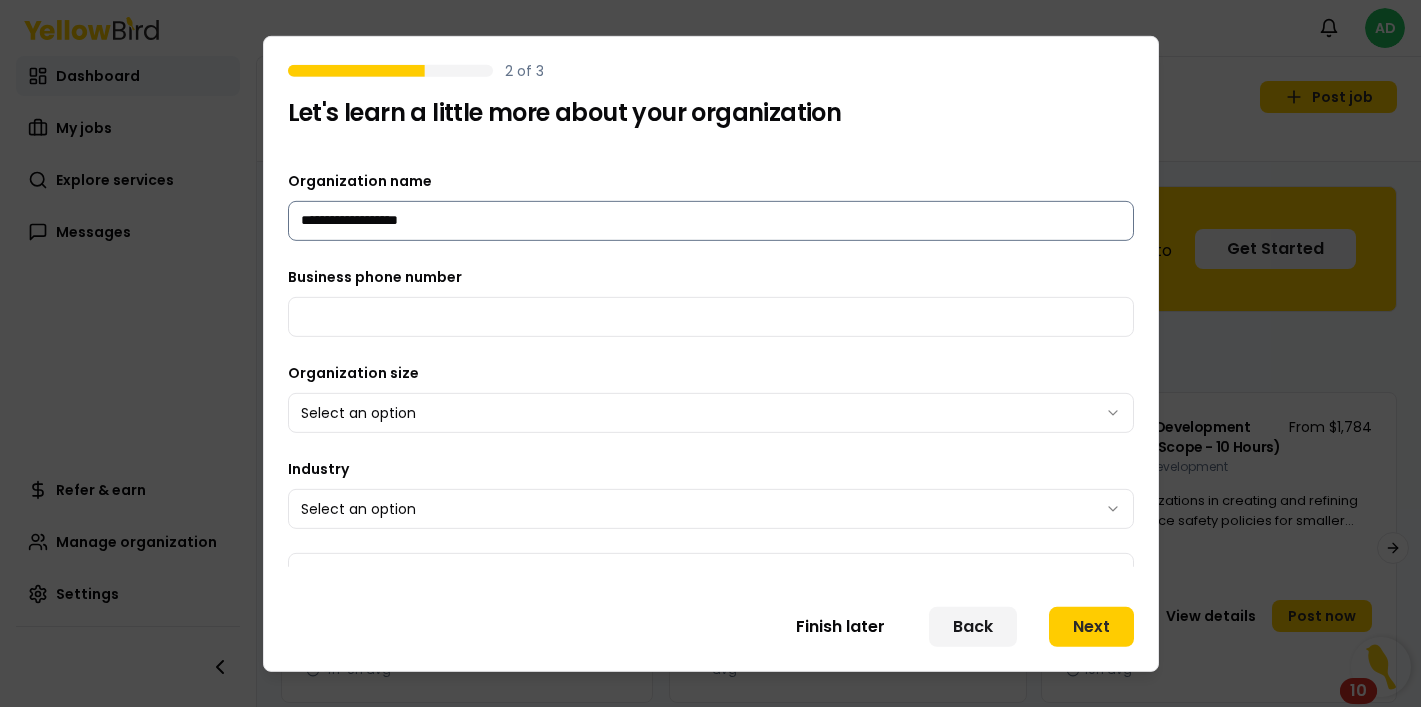 click on "**********" at bounding box center [711, 220] 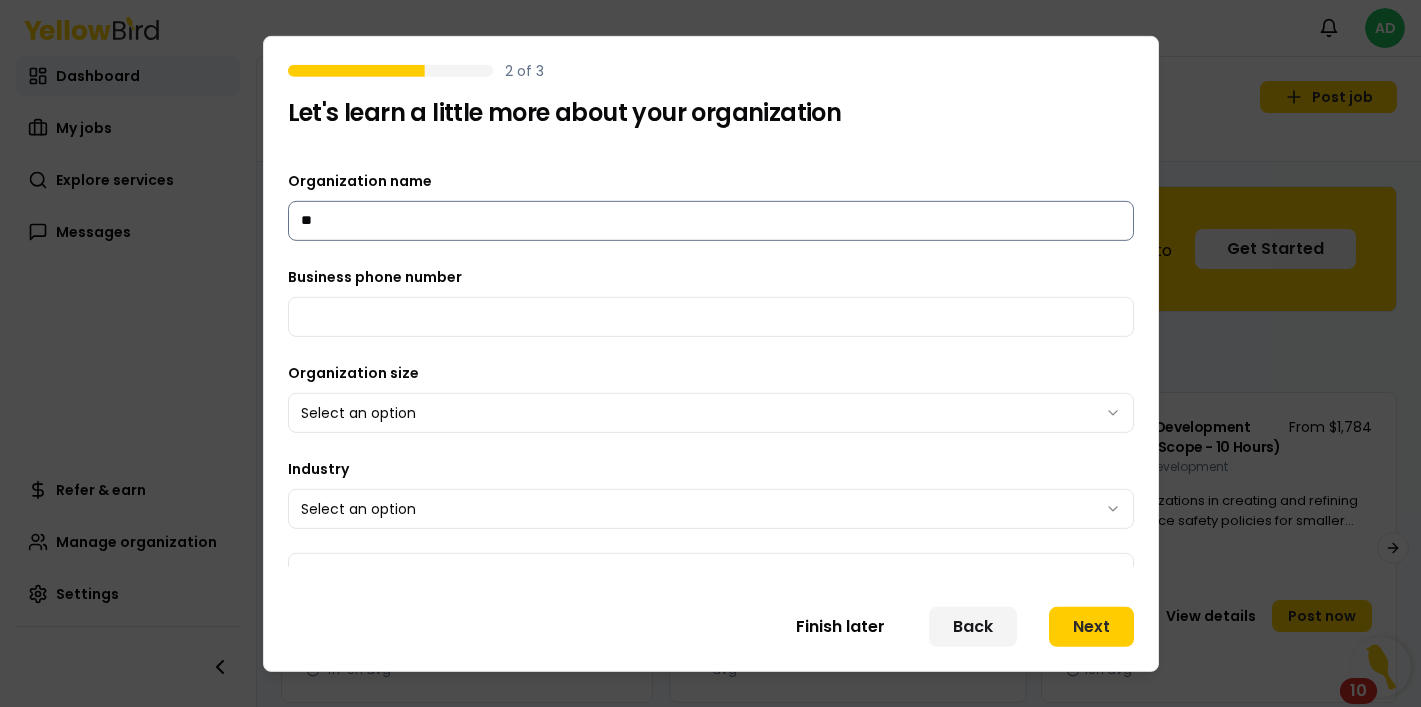 type on "*" 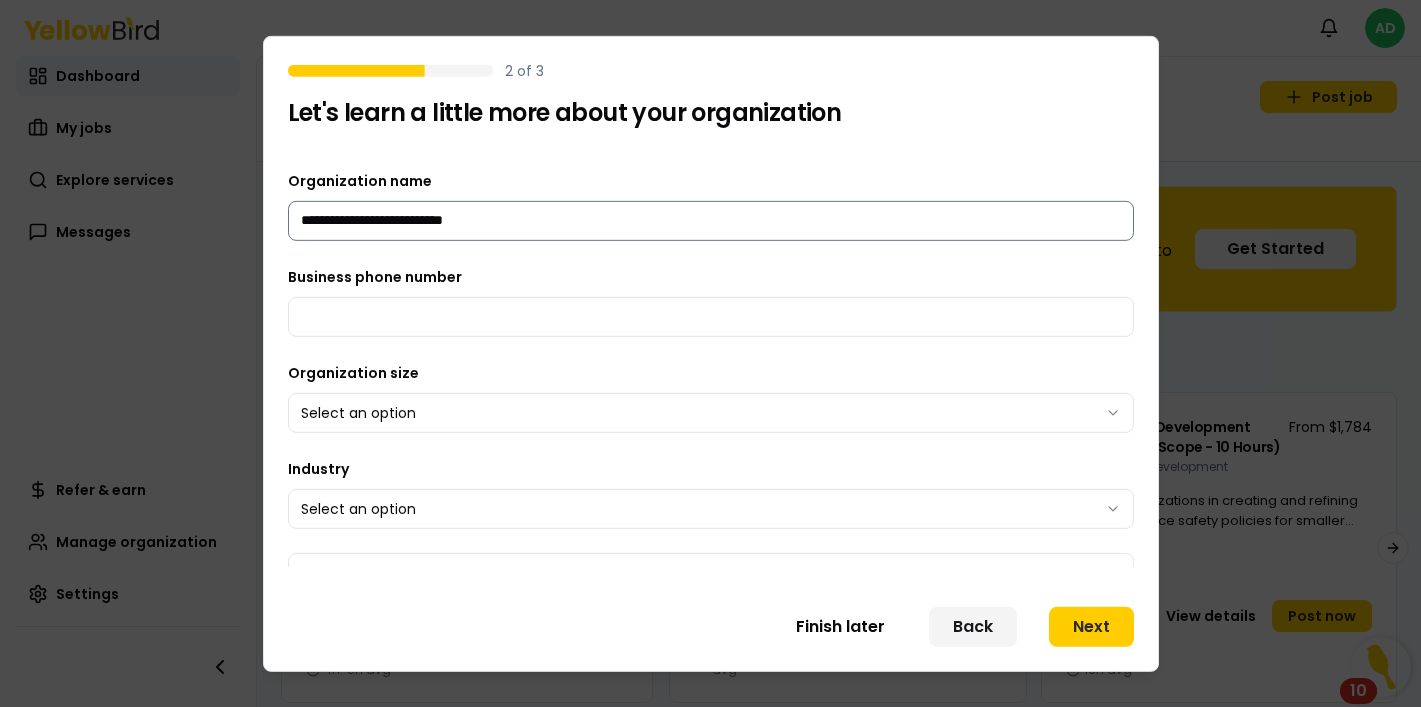 type on "**********" 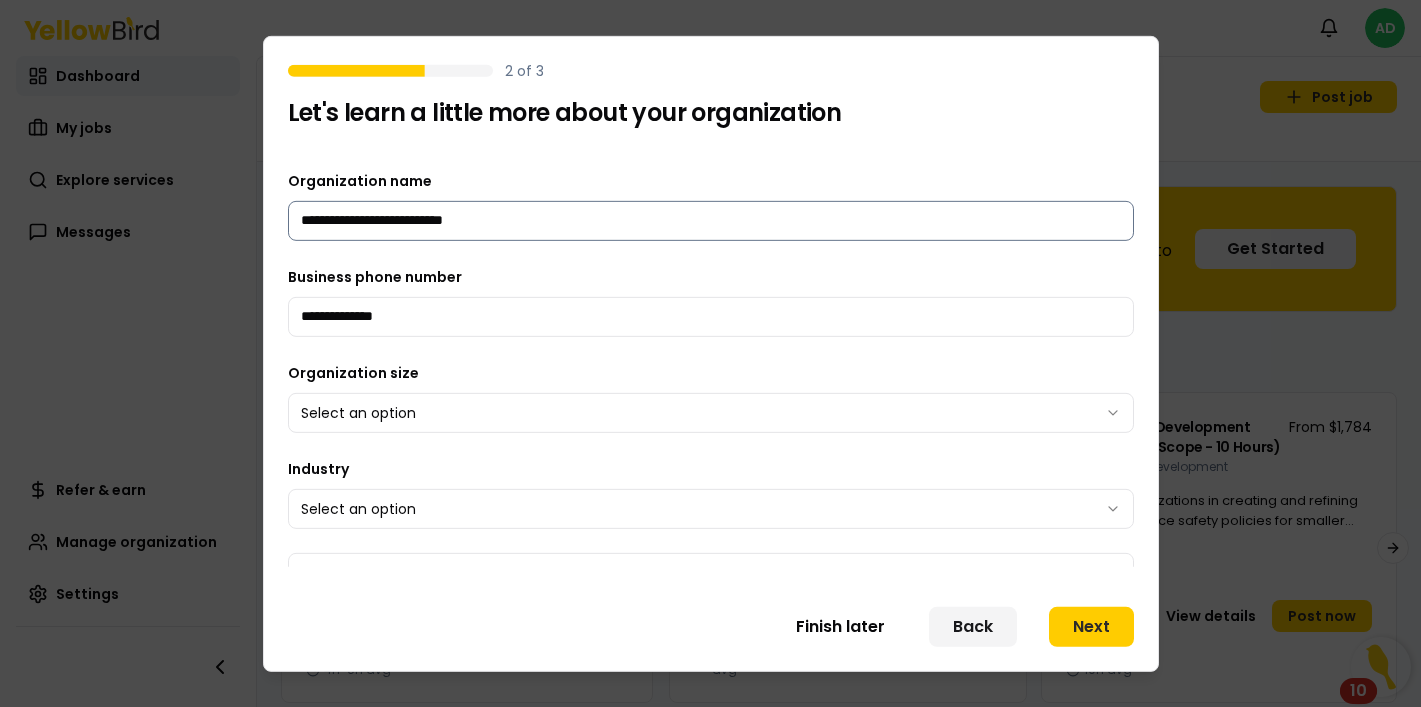 type on "**********" 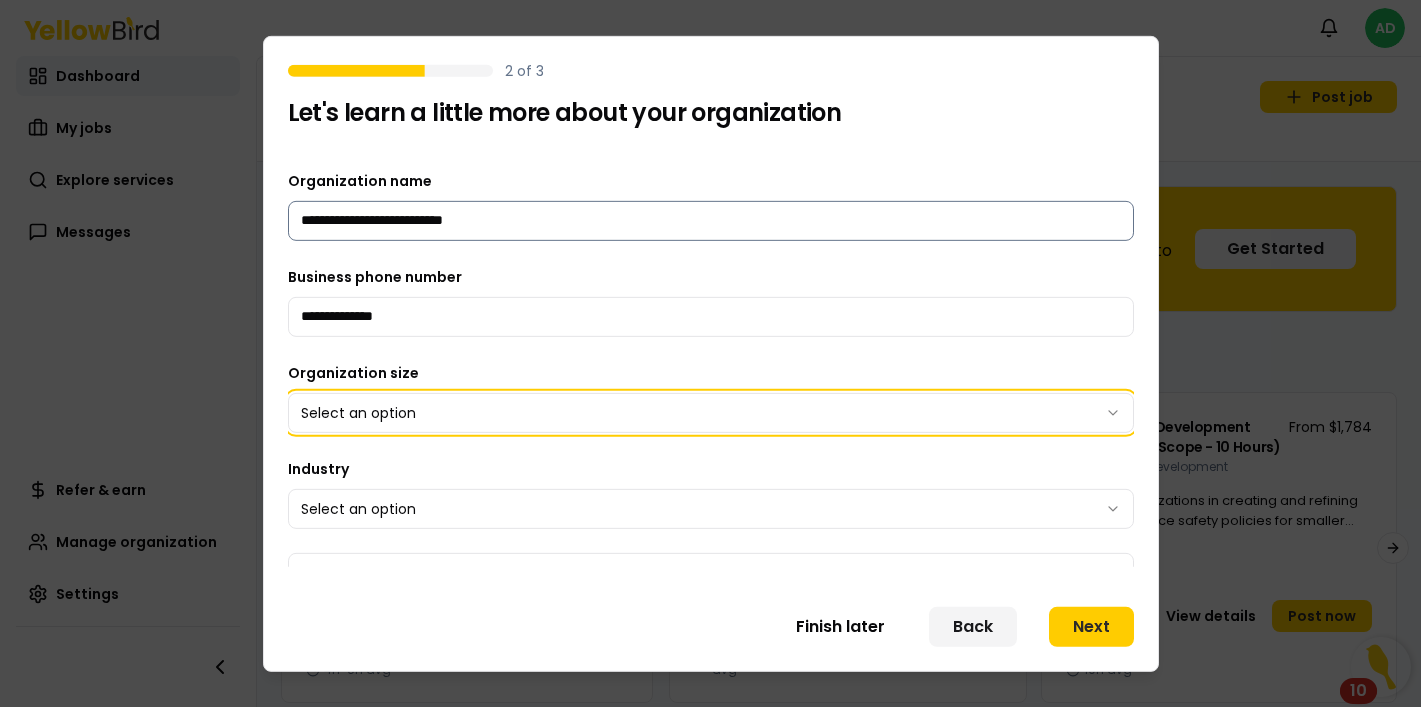 type 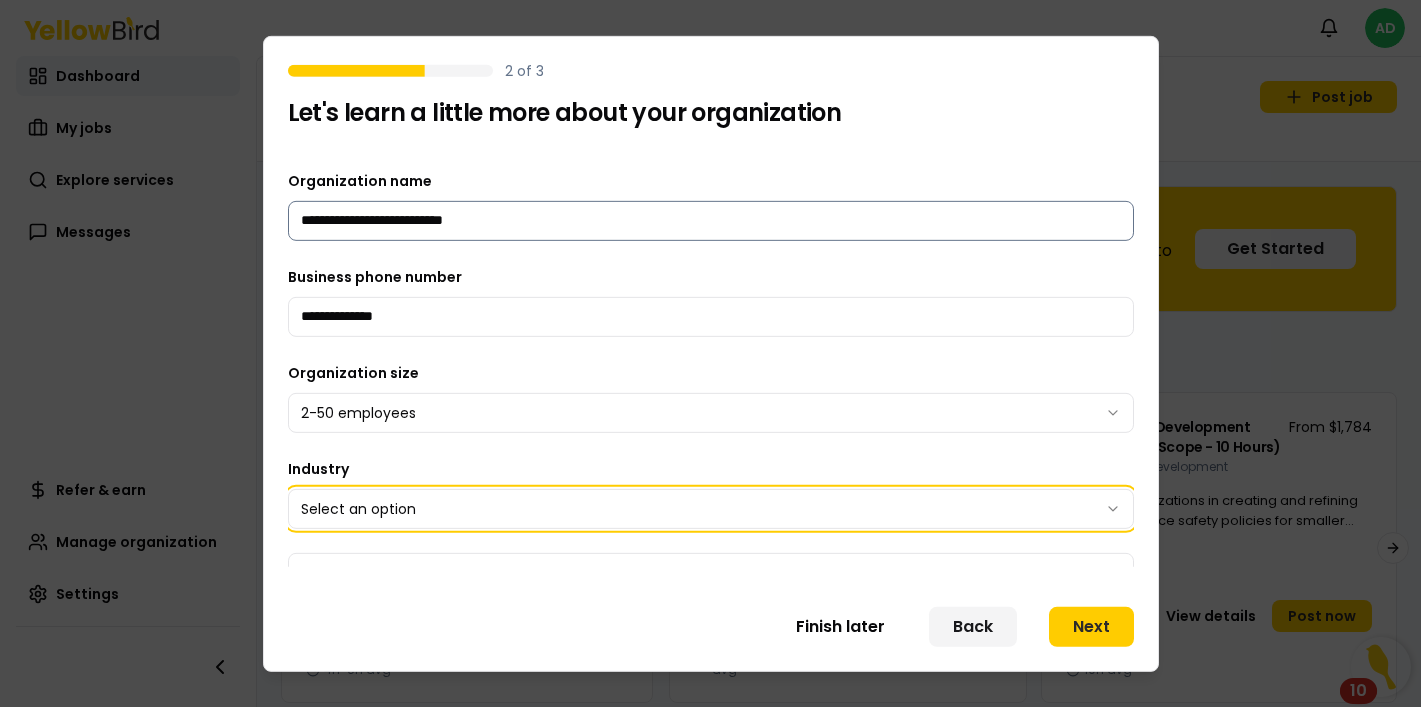 type 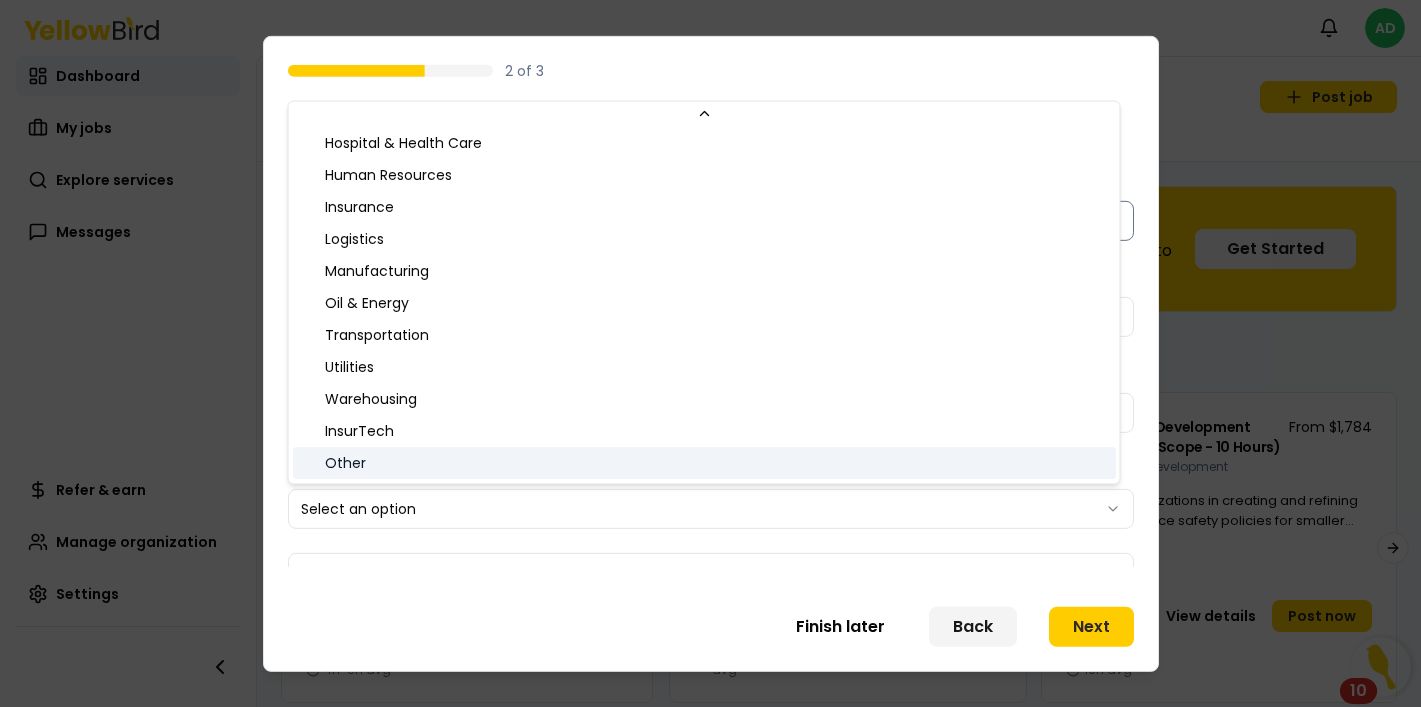 scroll, scrollTop: 194, scrollLeft: 0, axis: vertical 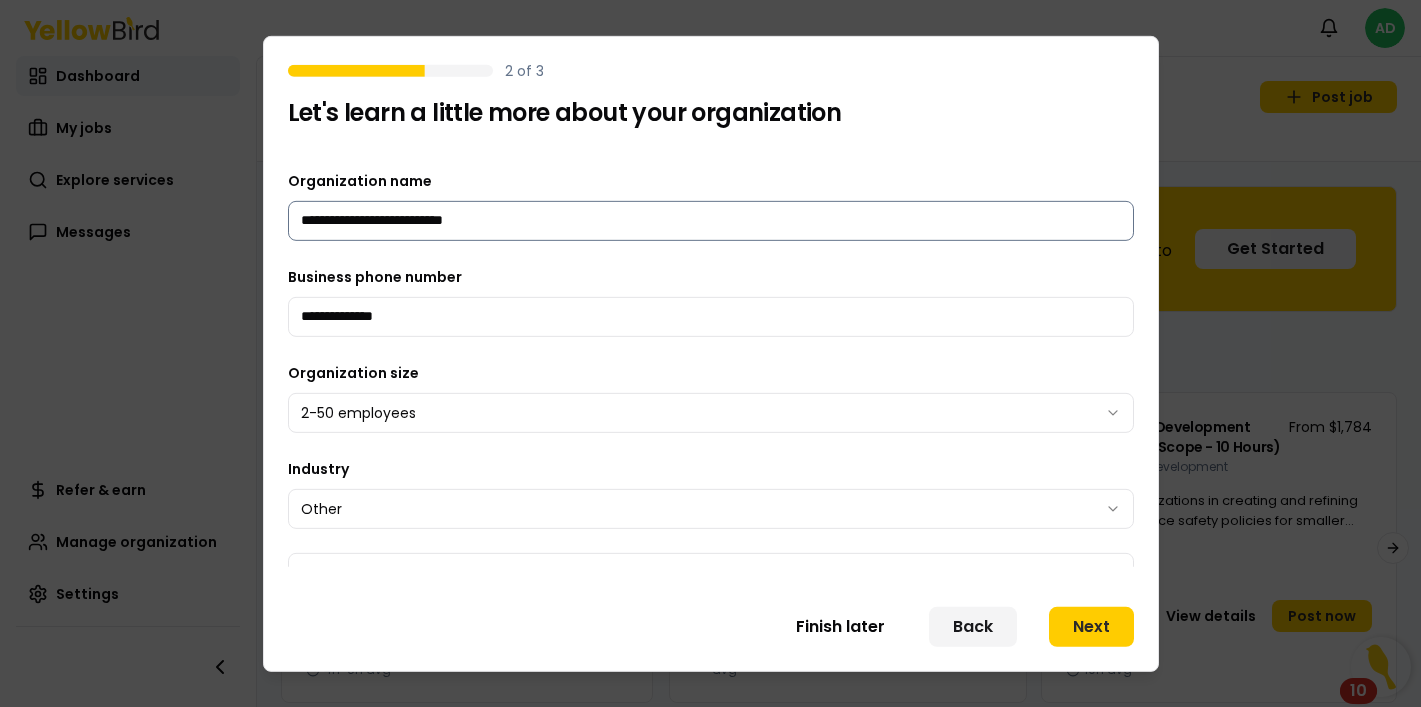 type on "on" 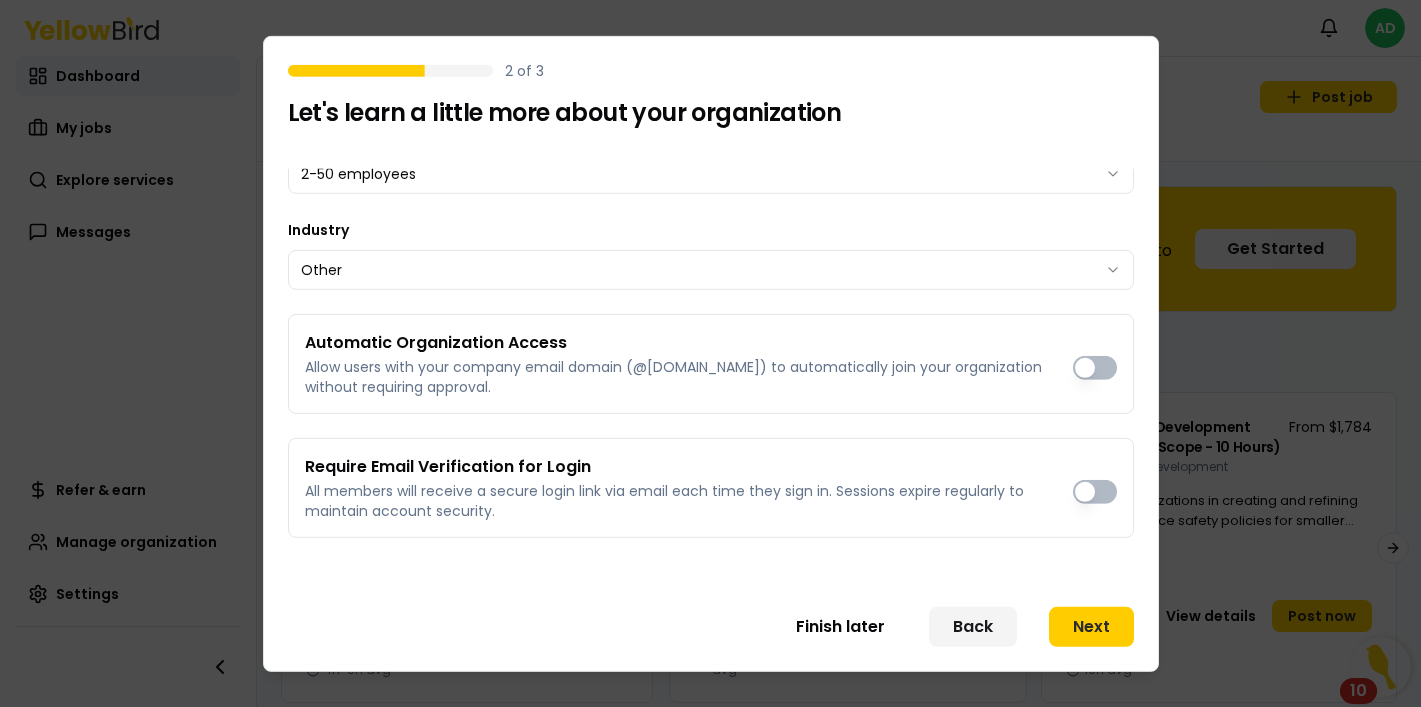 click on "Automatic Organization Access" at bounding box center (1095, 367) 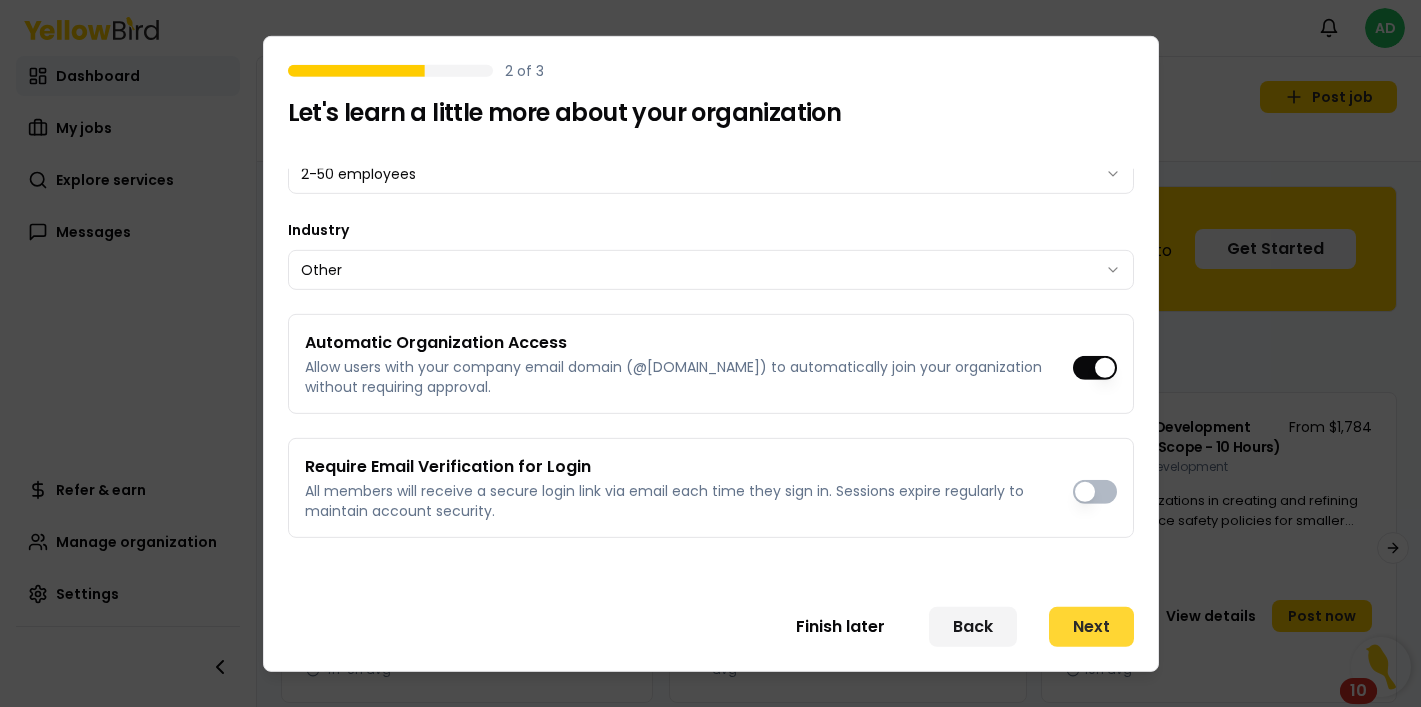 click on "Next" at bounding box center (1091, 627) 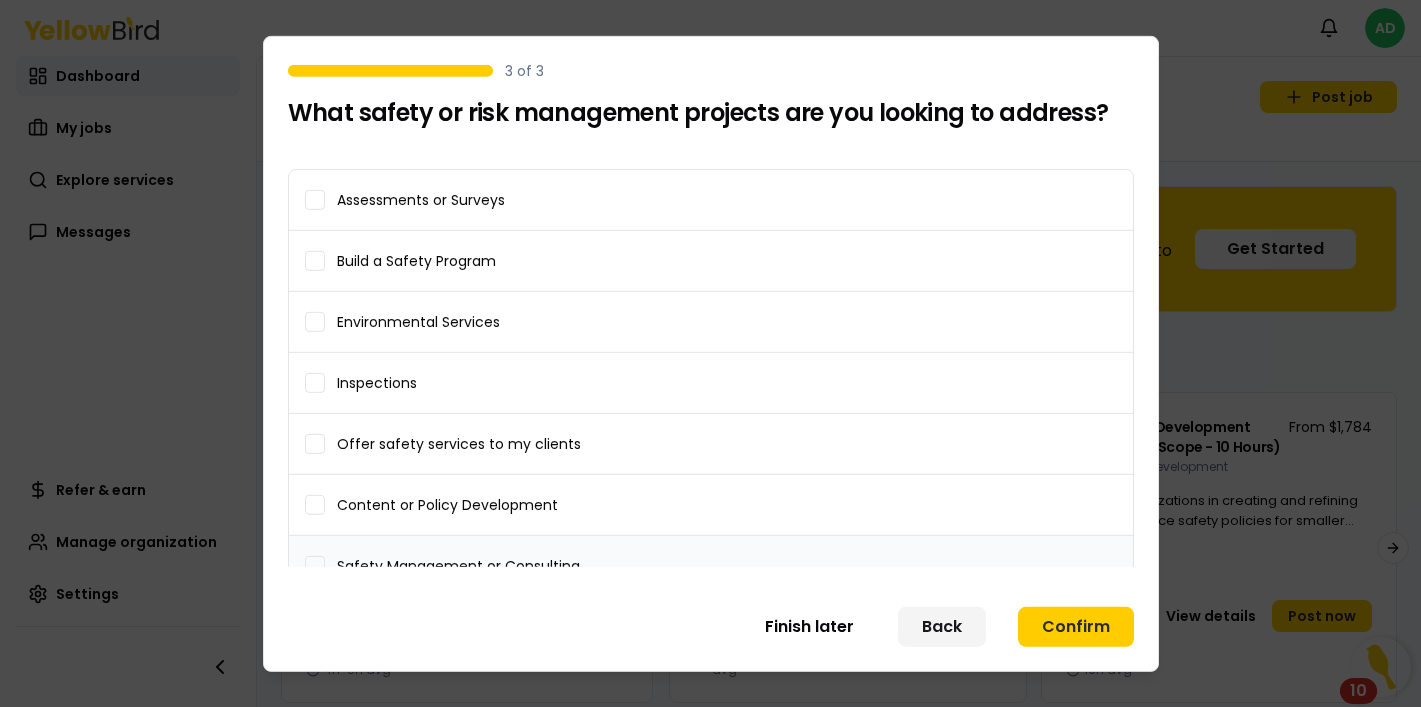 scroll, scrollTop: 151, scrollLeft: 0, axis: vertical 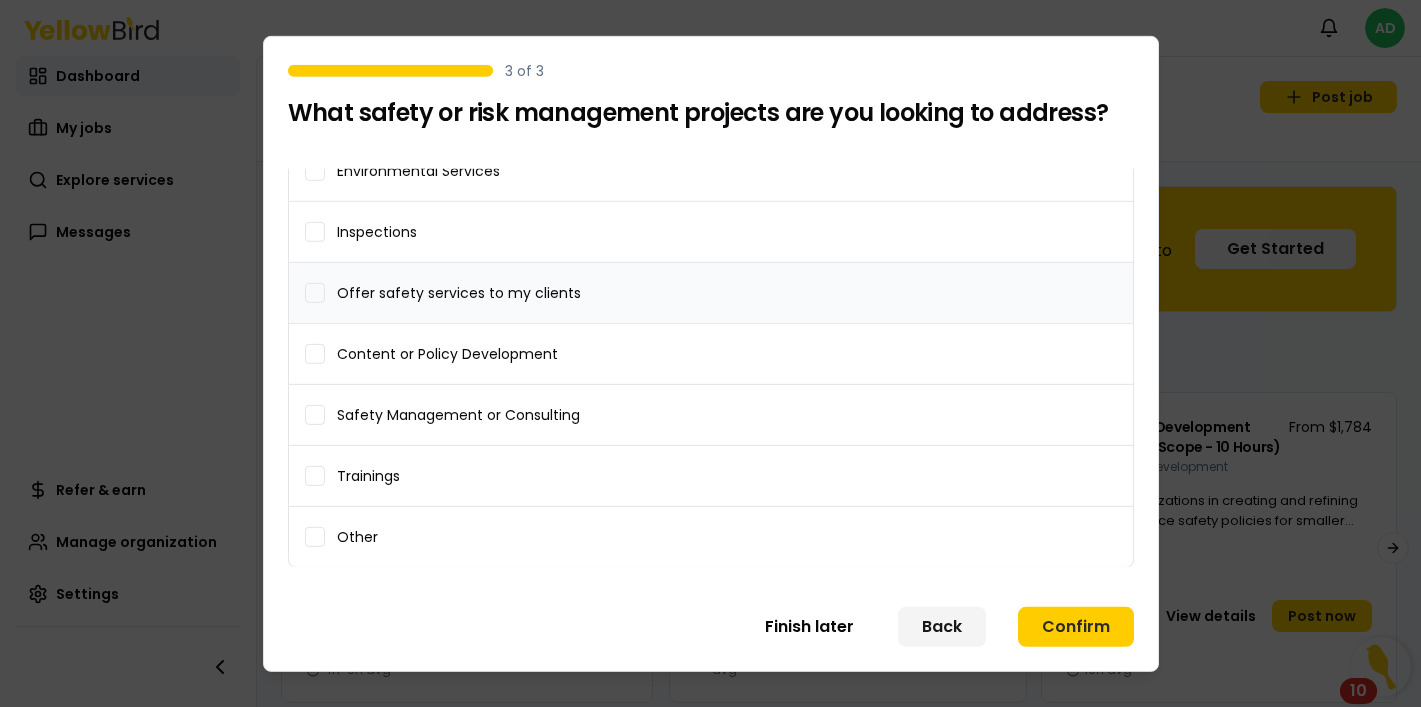 click on "Offer safety services to my clients" at bounding box center (711, 292) 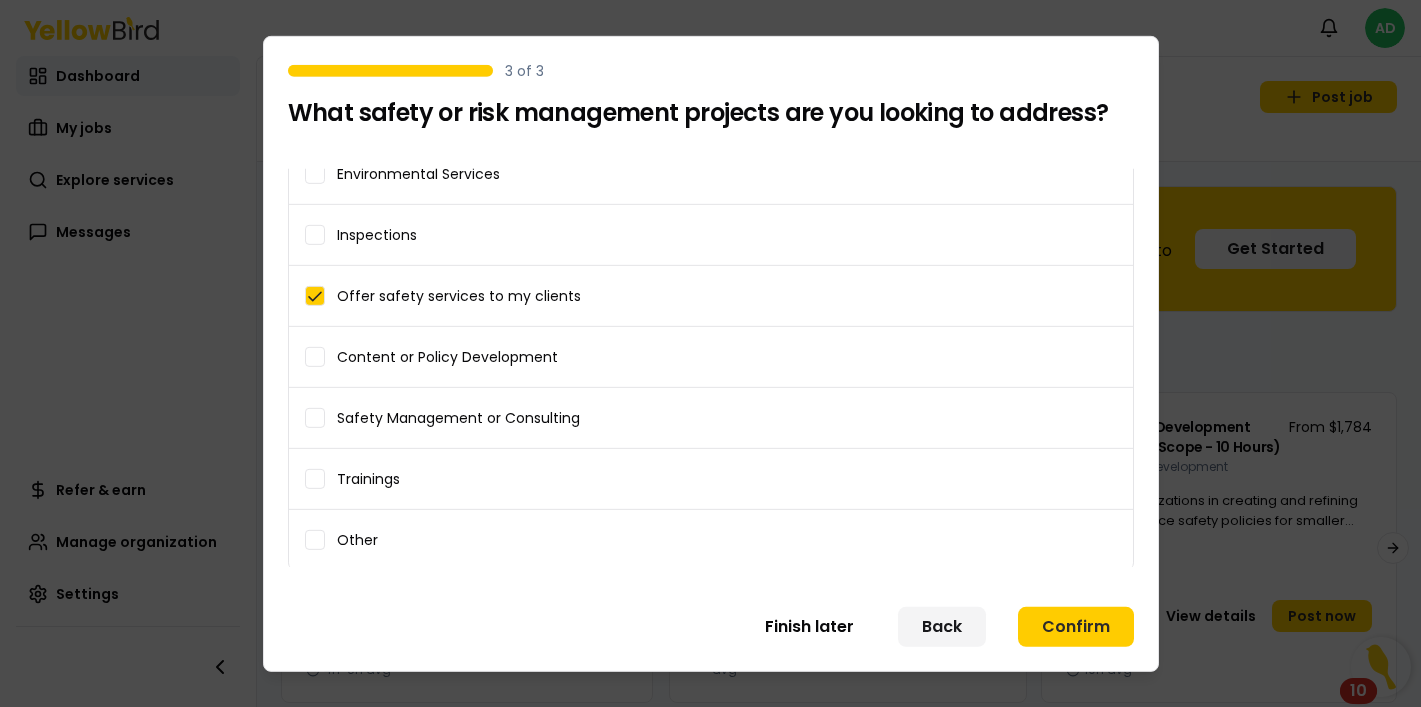 scroll, scrollTop: 151, scrollLeft: 0, axis: vertical 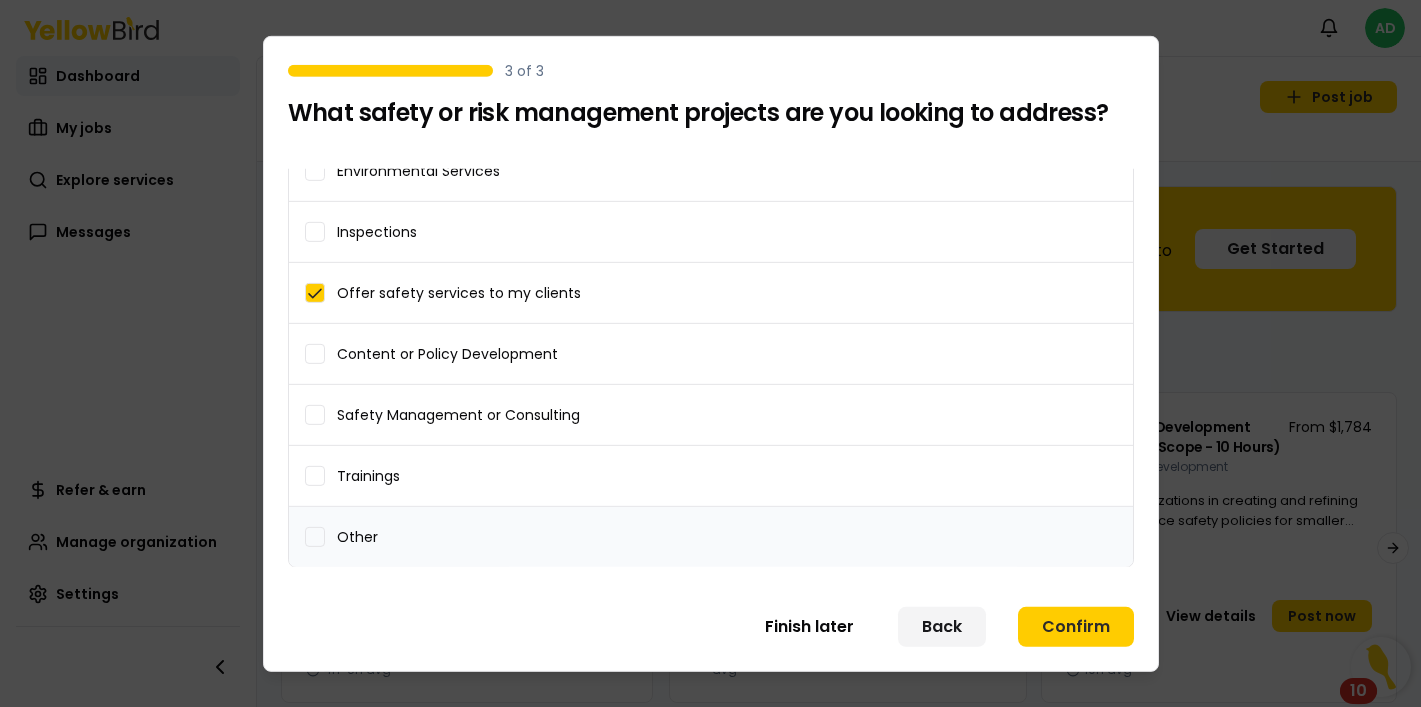 click on "Other" at bounding box center [711, 536] 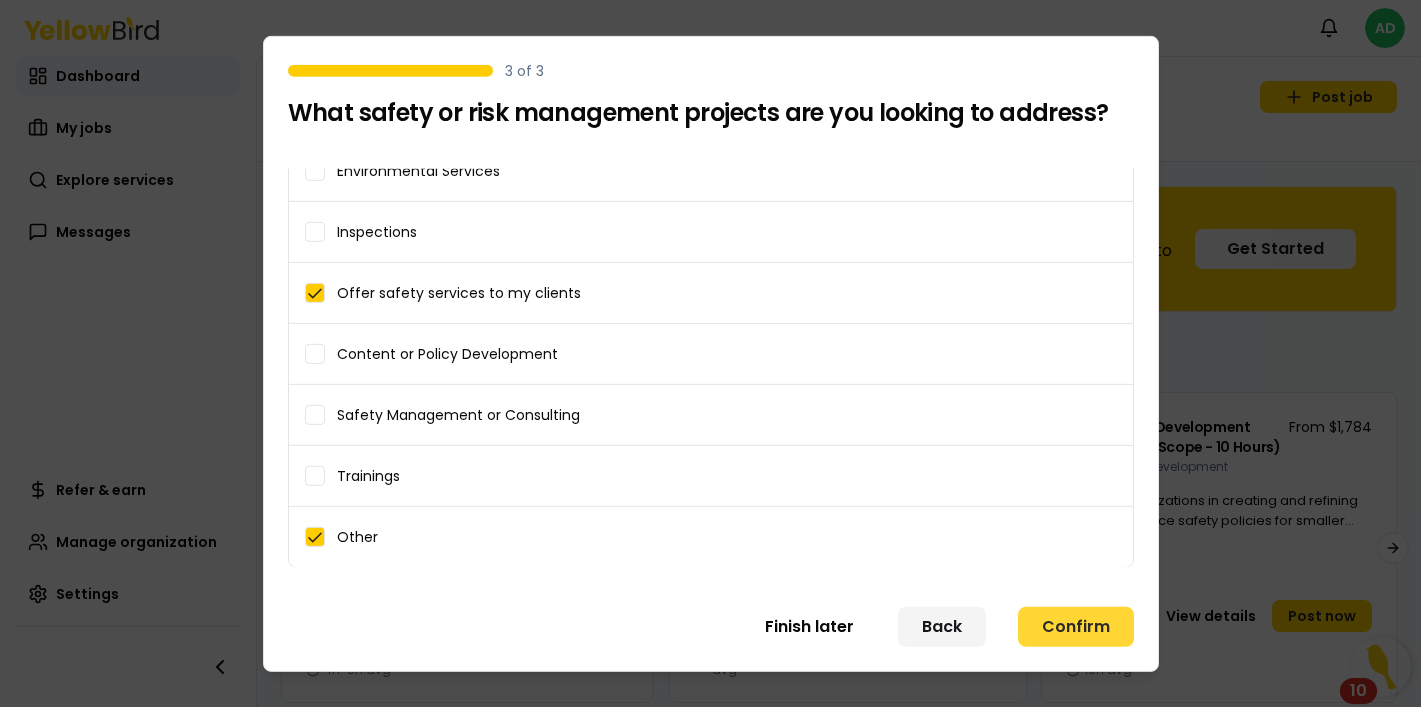 click on "Confirm" at bounding box center (1076, 627) 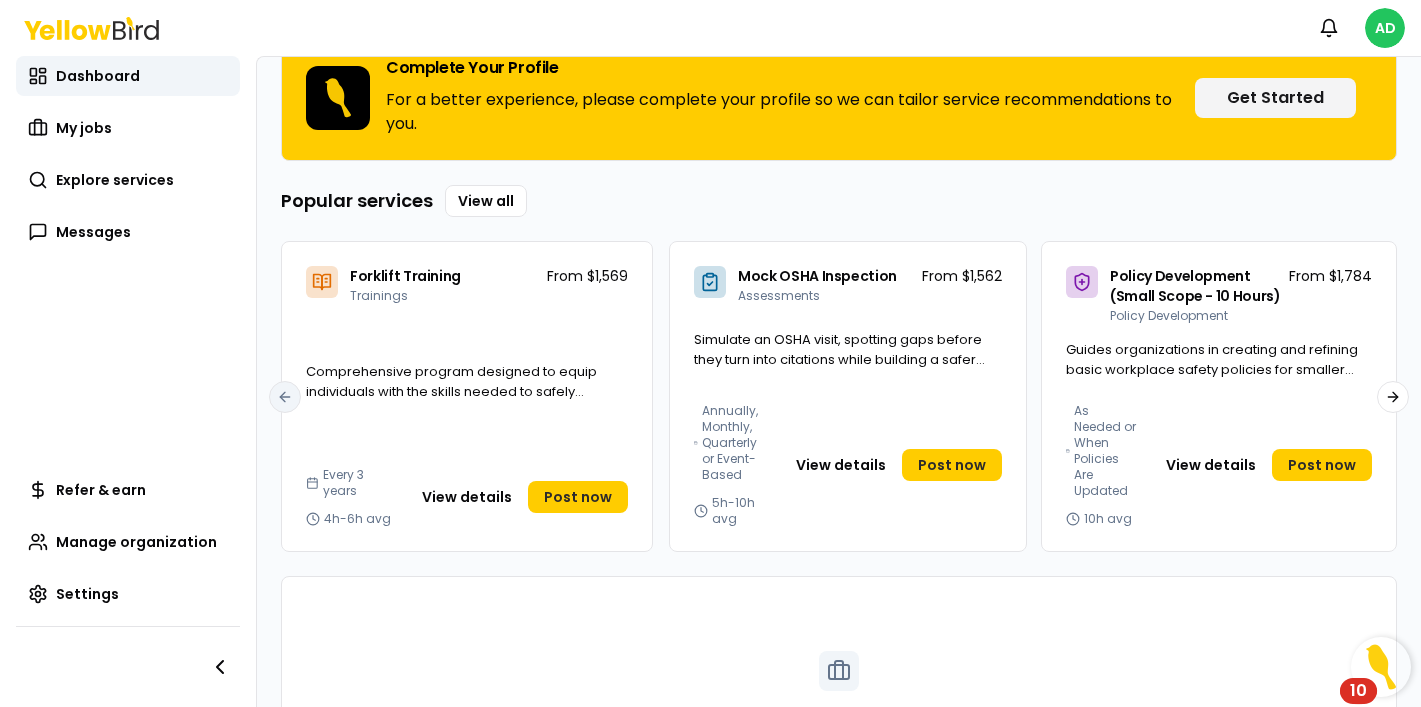 scroll, scrollTop: 0, scrollLeft: 0, axis: both 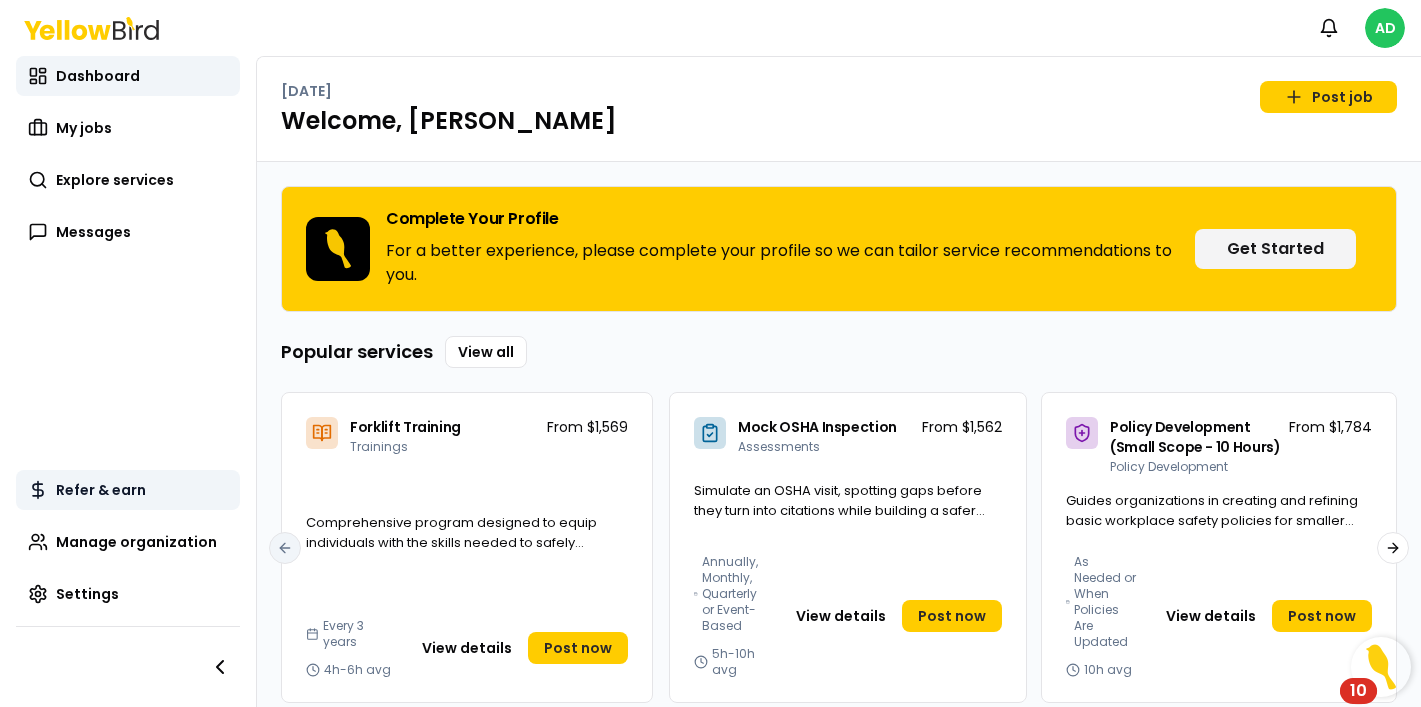 click on "Refer & earn" at bounding box center [101, 490] 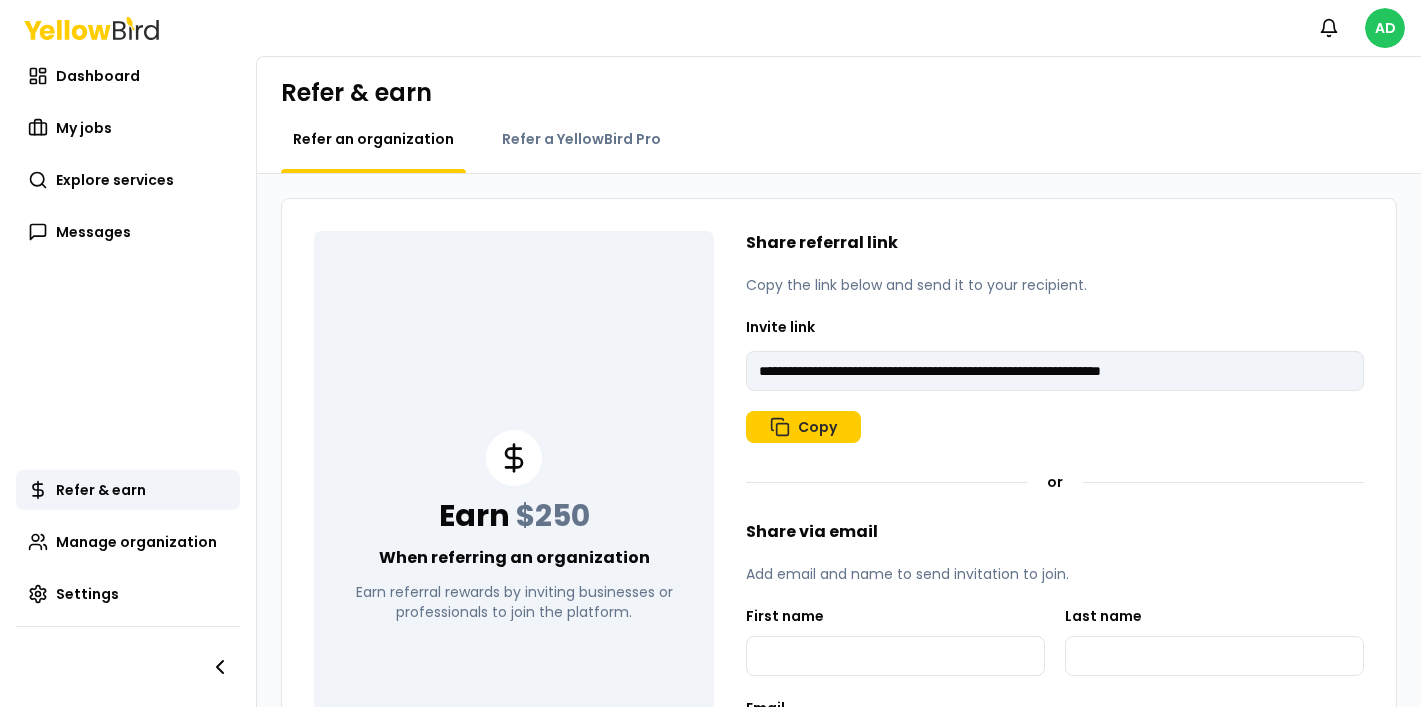 scroll, scrollTop: 0, scrollLeft: 0, axis: both 